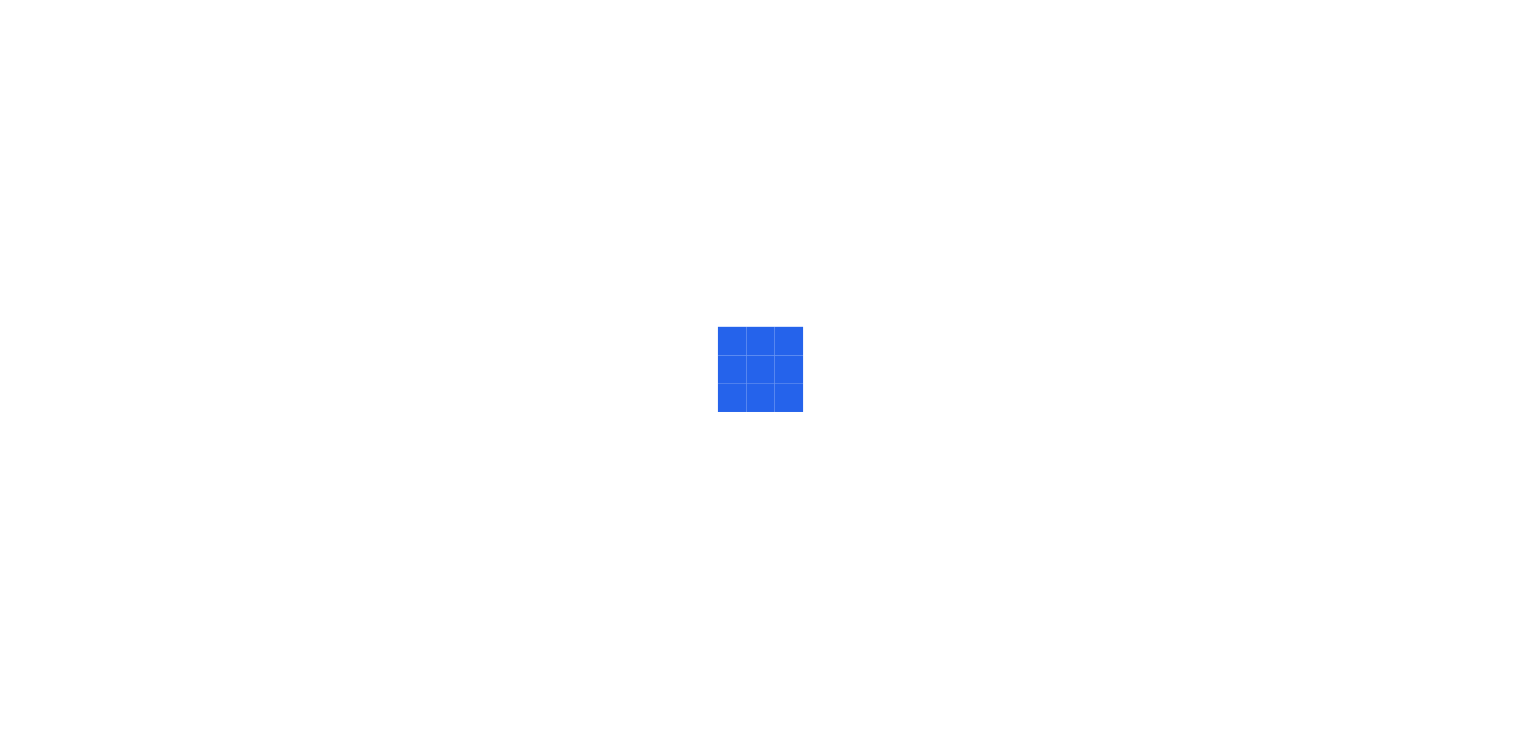 scroll, scrollTop: 0, scrollLeft: 0, axis: both 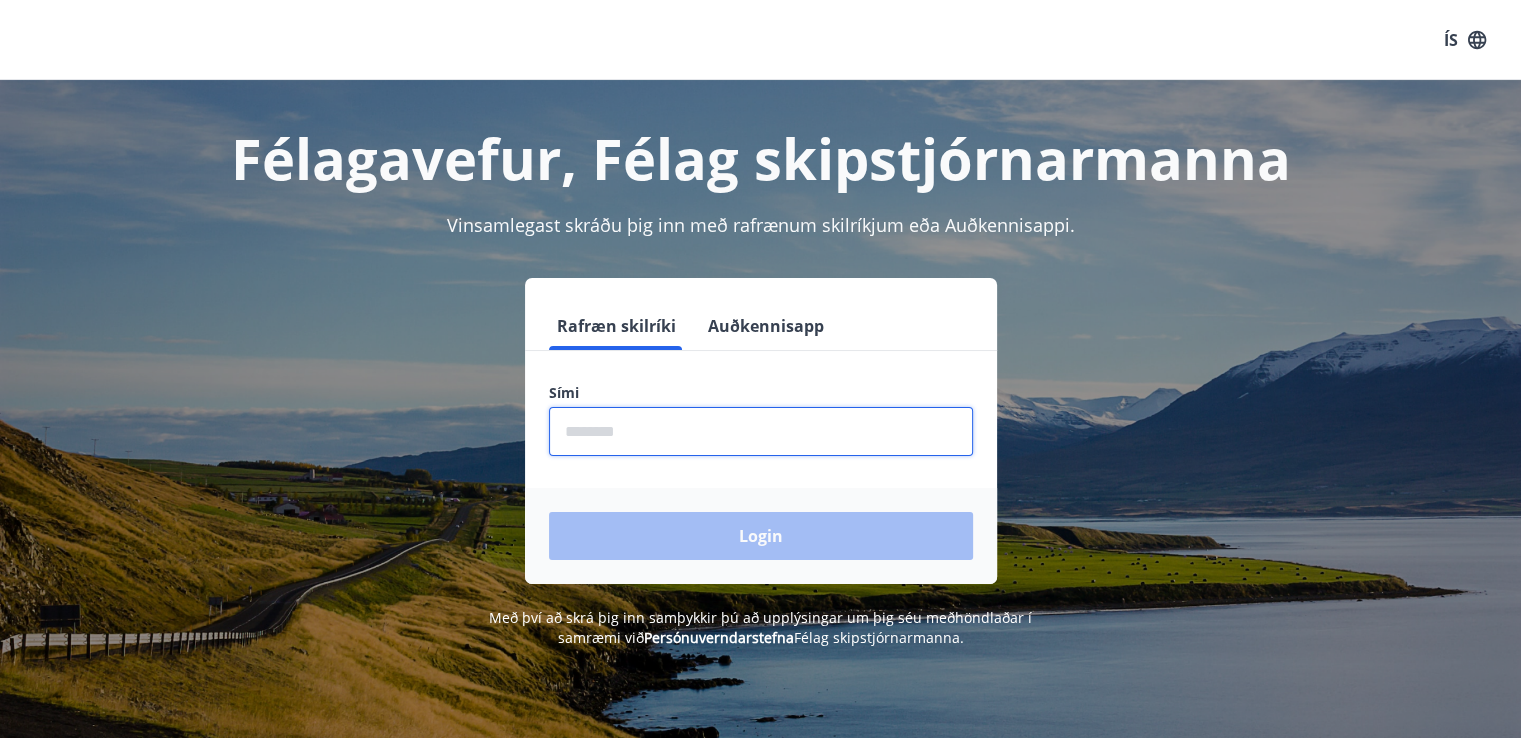 click at bounding box center [761, 431] 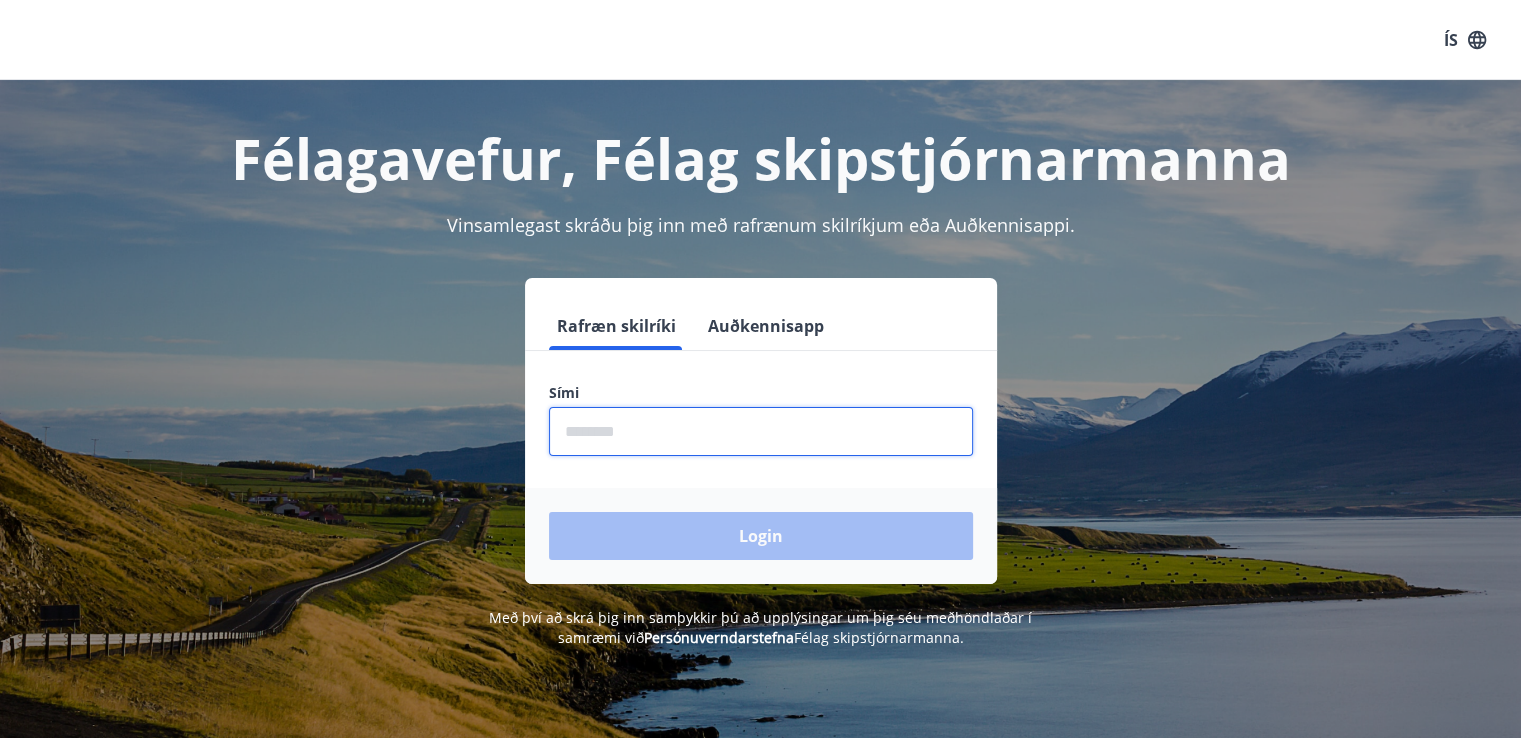 type on "********" 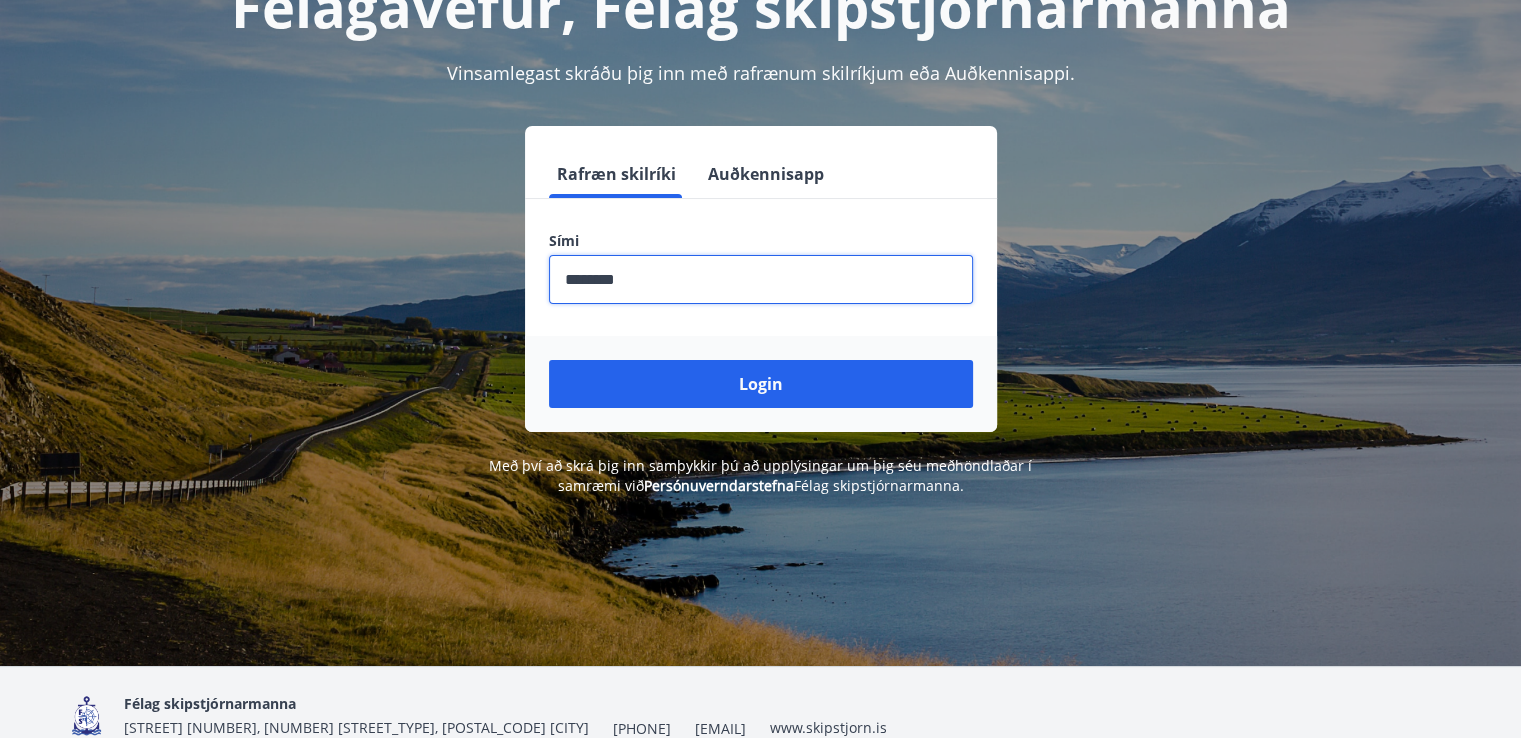 scroll, scrollTop: 200, scrollLeft: 0, axis: vertical 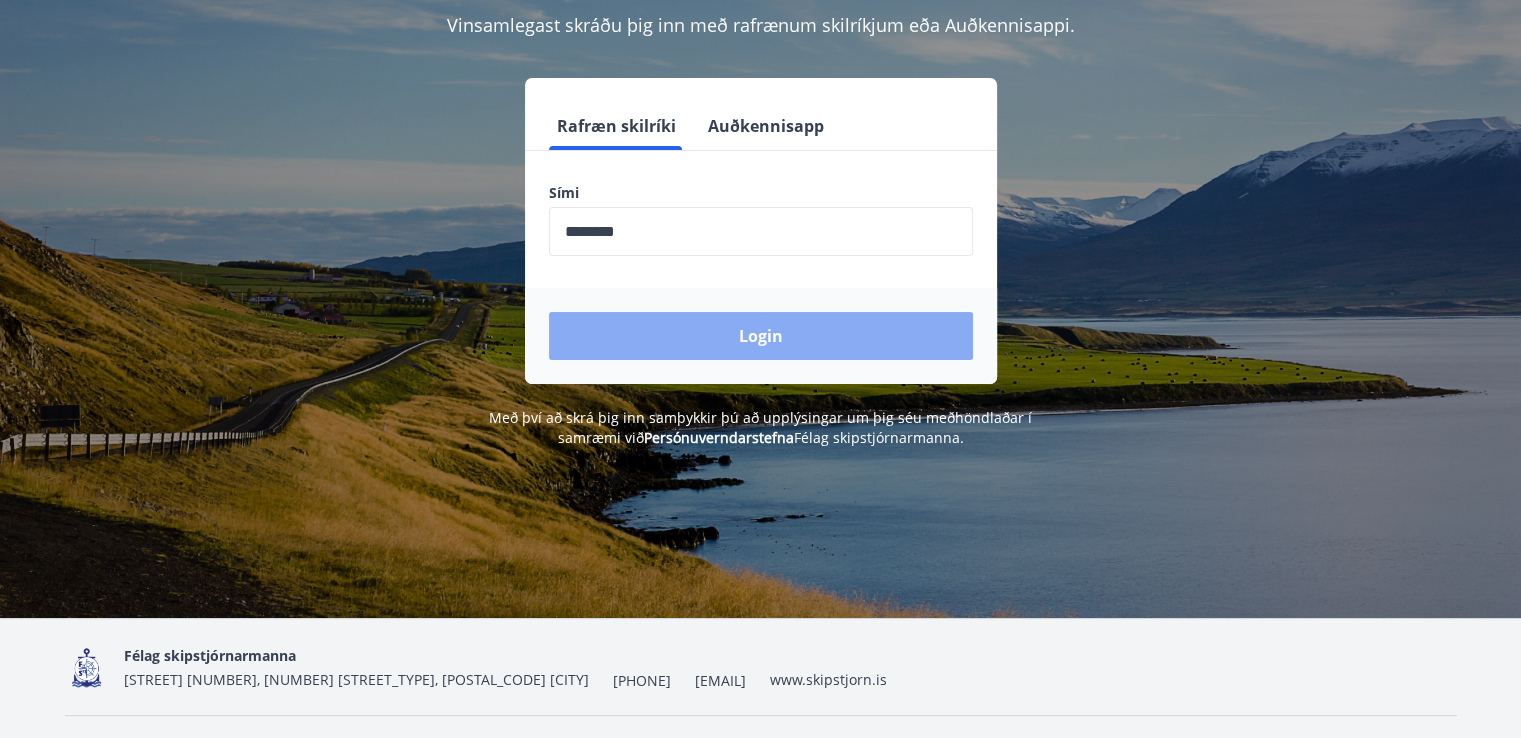 click on "Login" at bounding box center (761, 336) 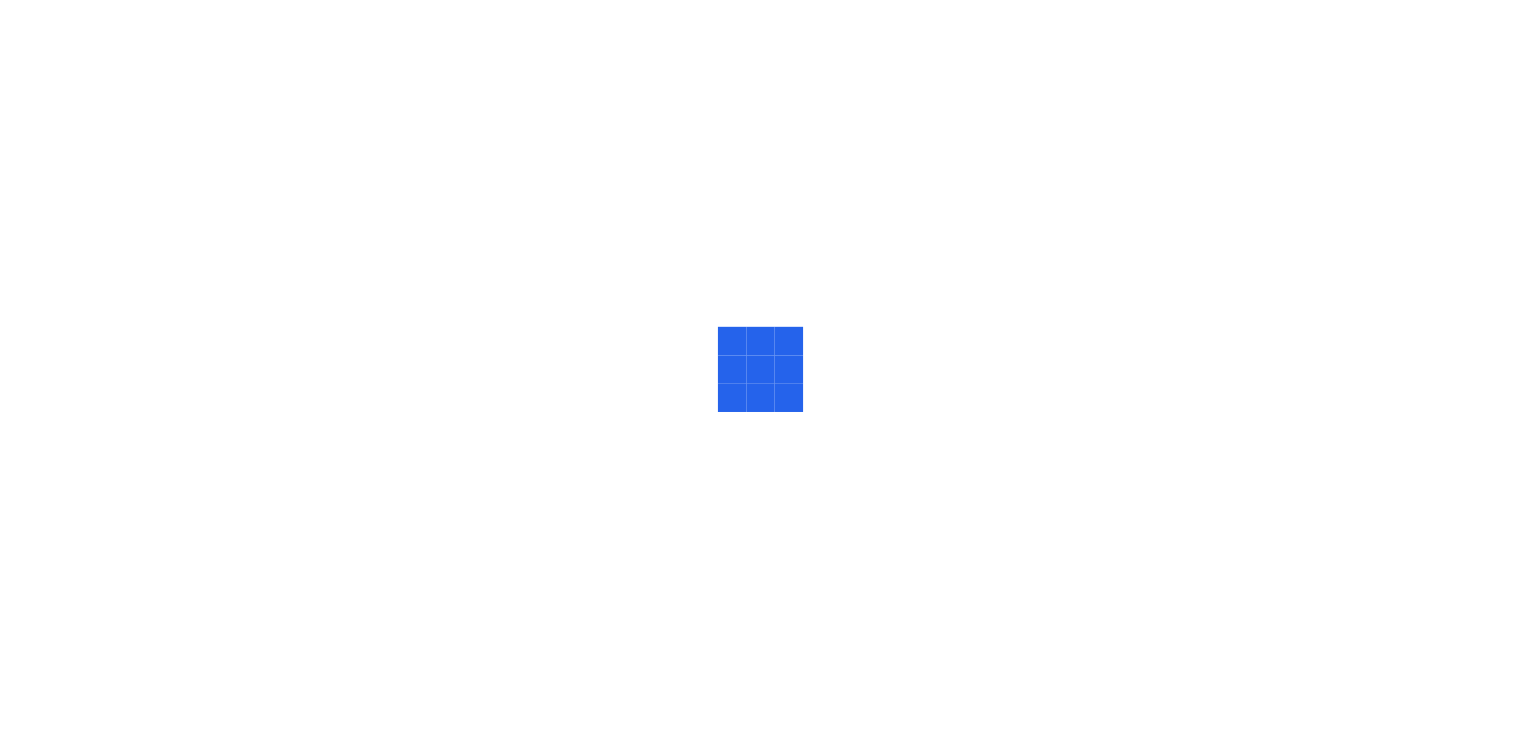 scroll, scrollTop: 0, scrollLeft: 0, axis: both 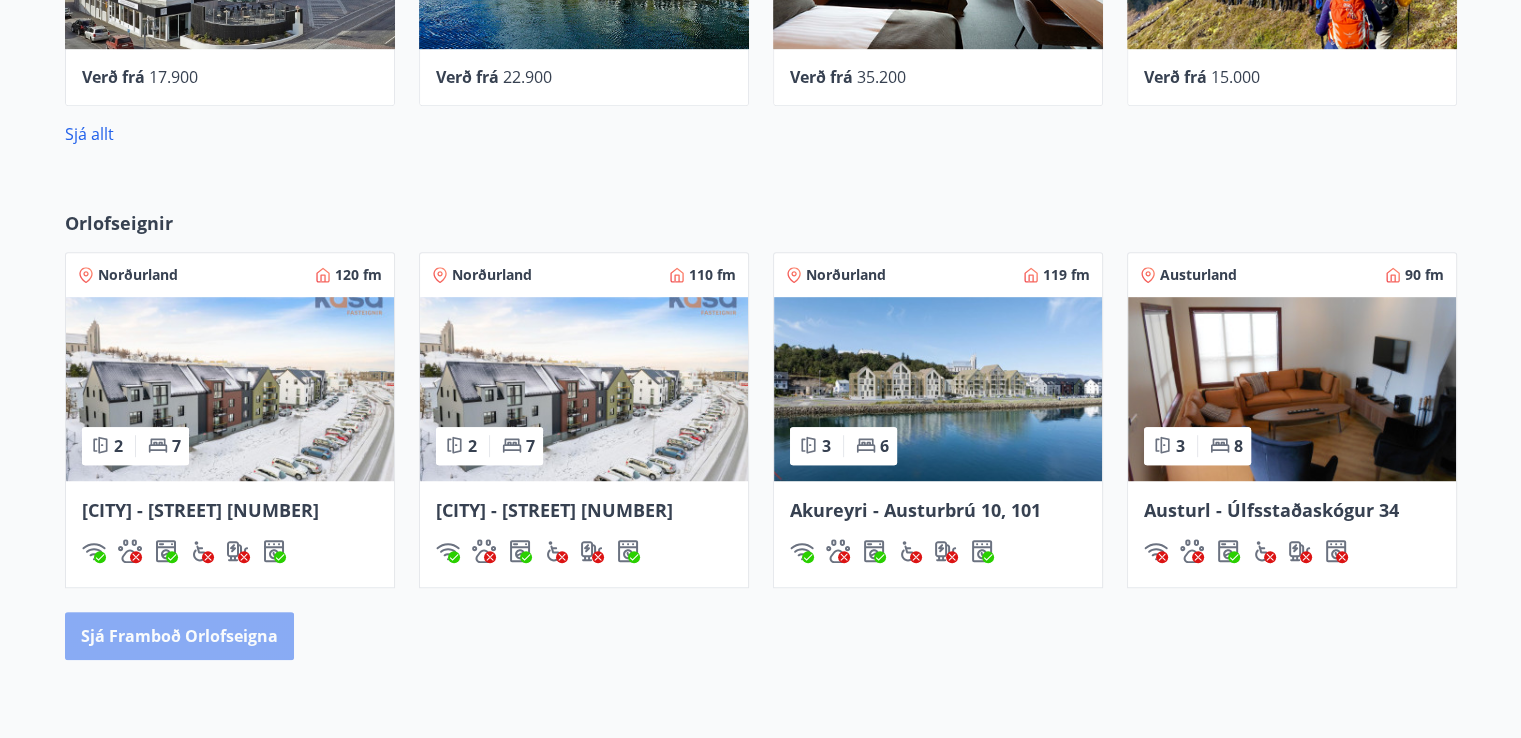 click on "Sjá framboð orlofseigna" at bounding box center (179, 636) 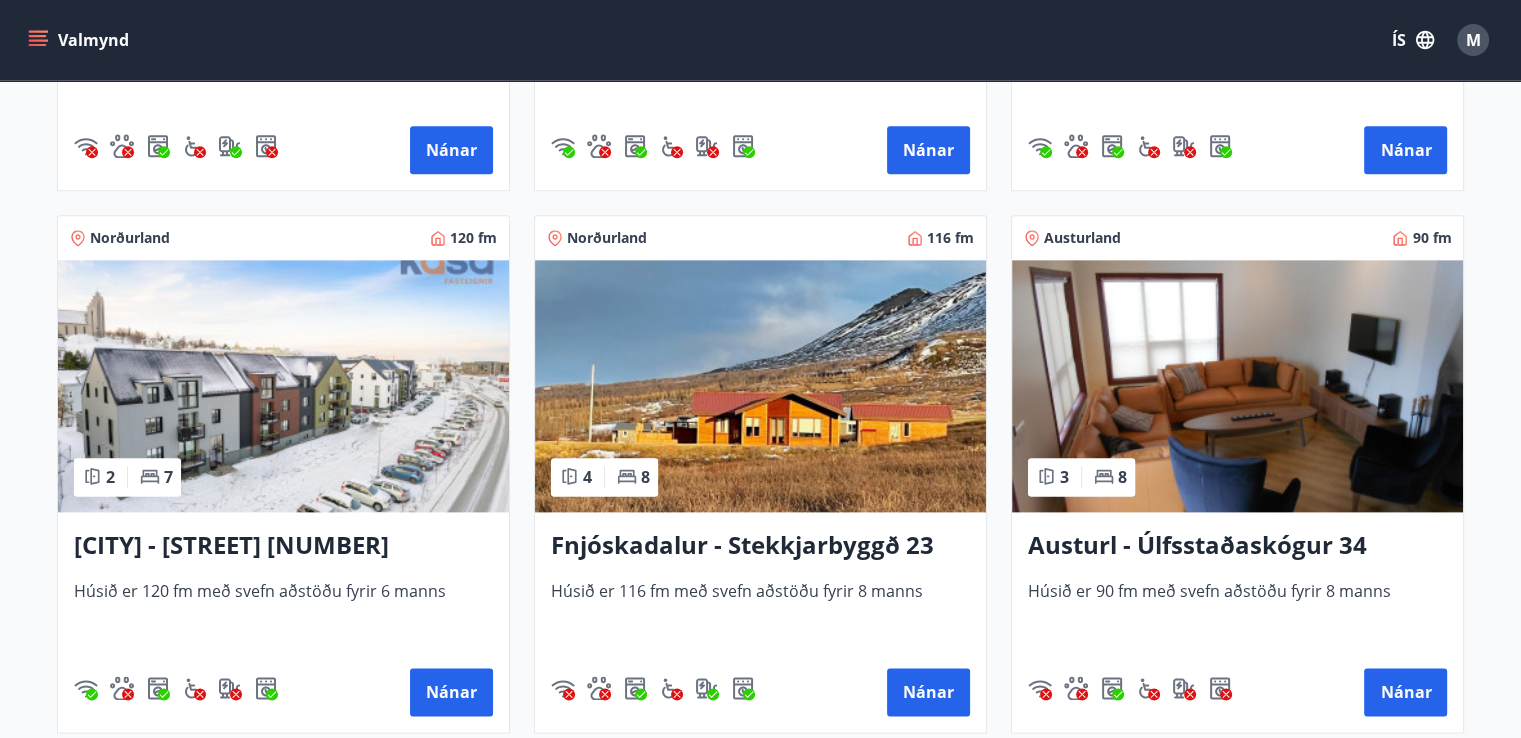 scroll, scrollTop: 2512, scrollLeft: 0, axis: vertical 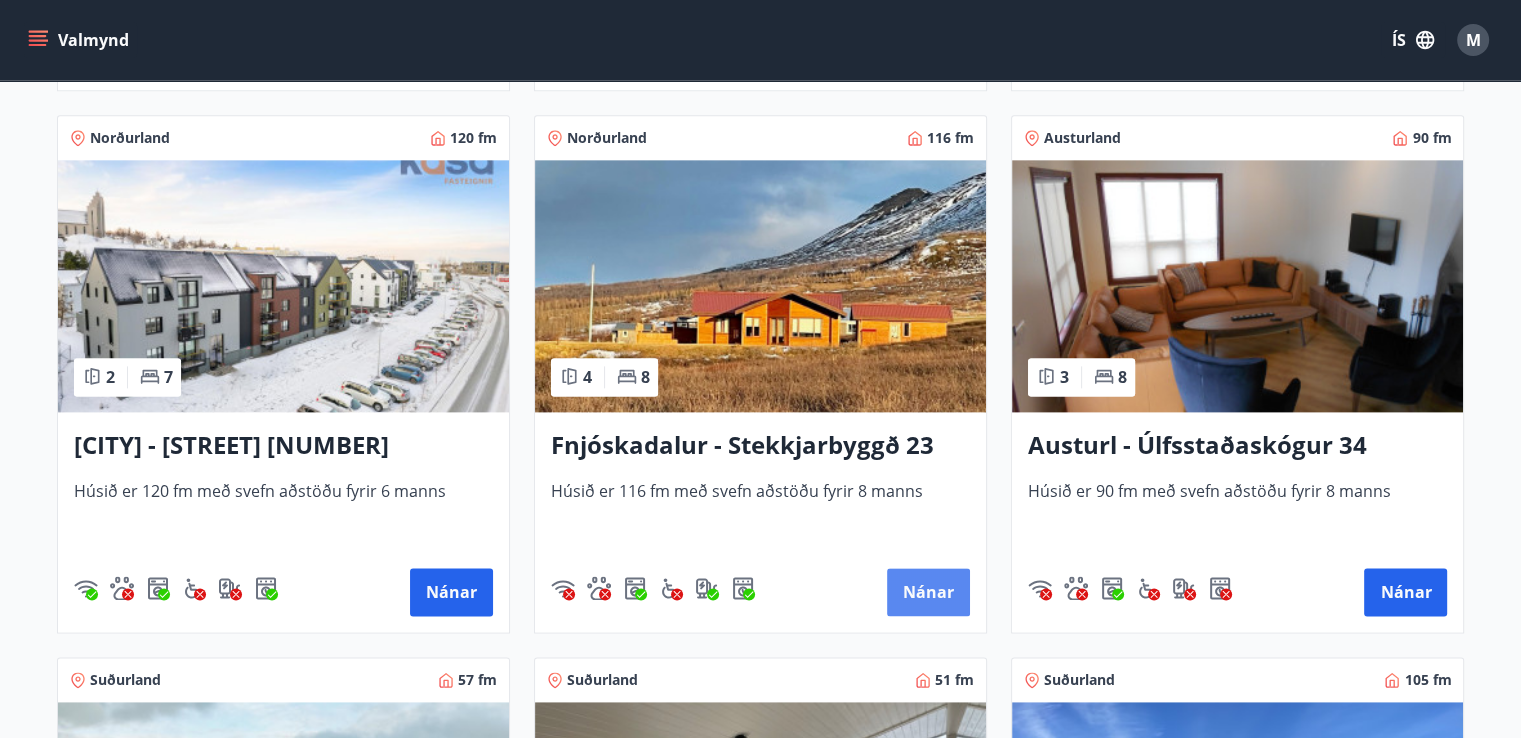 click on "Nánar" at bounding box center [928, 592] 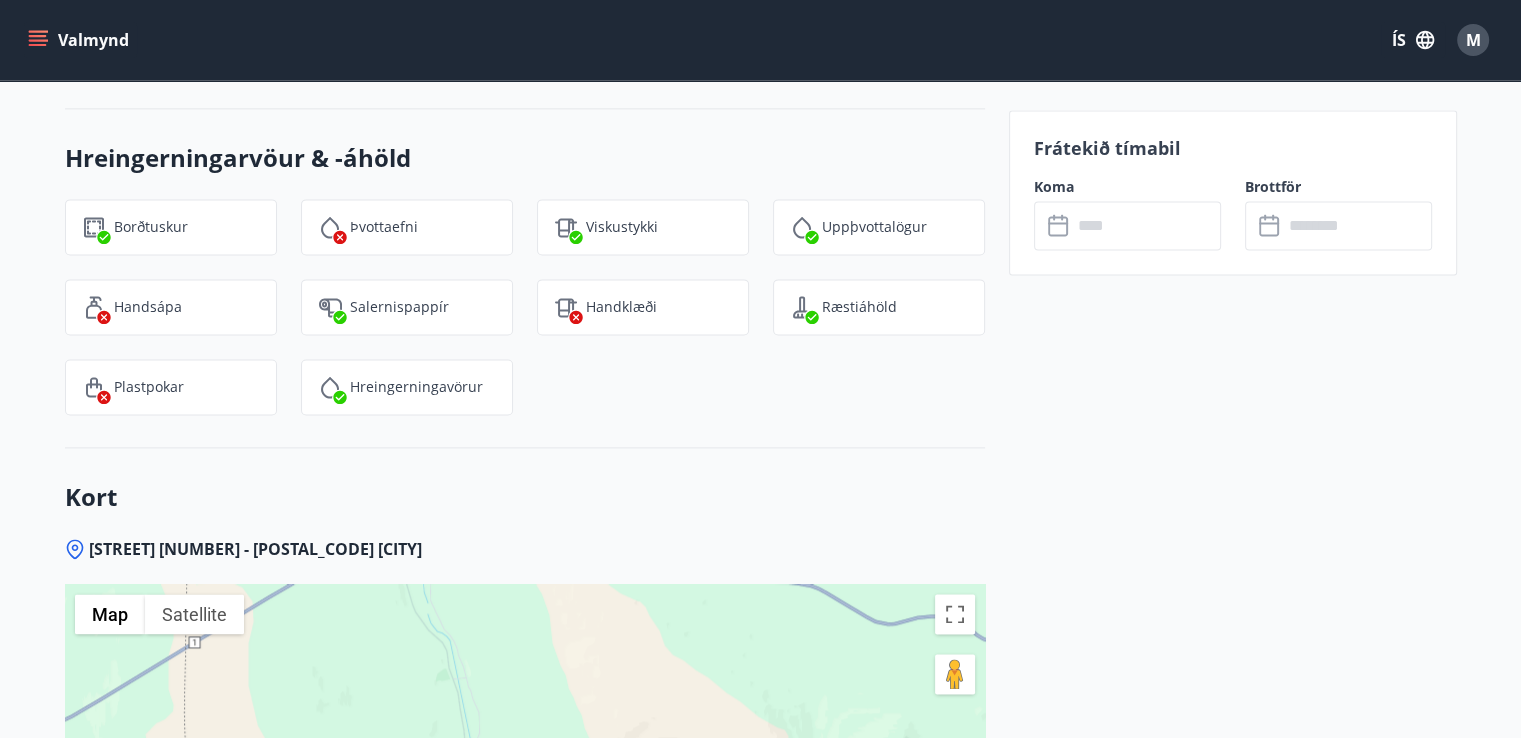 scroll, scrollTop: 2700, scrollLeft: 0, axis: vertical 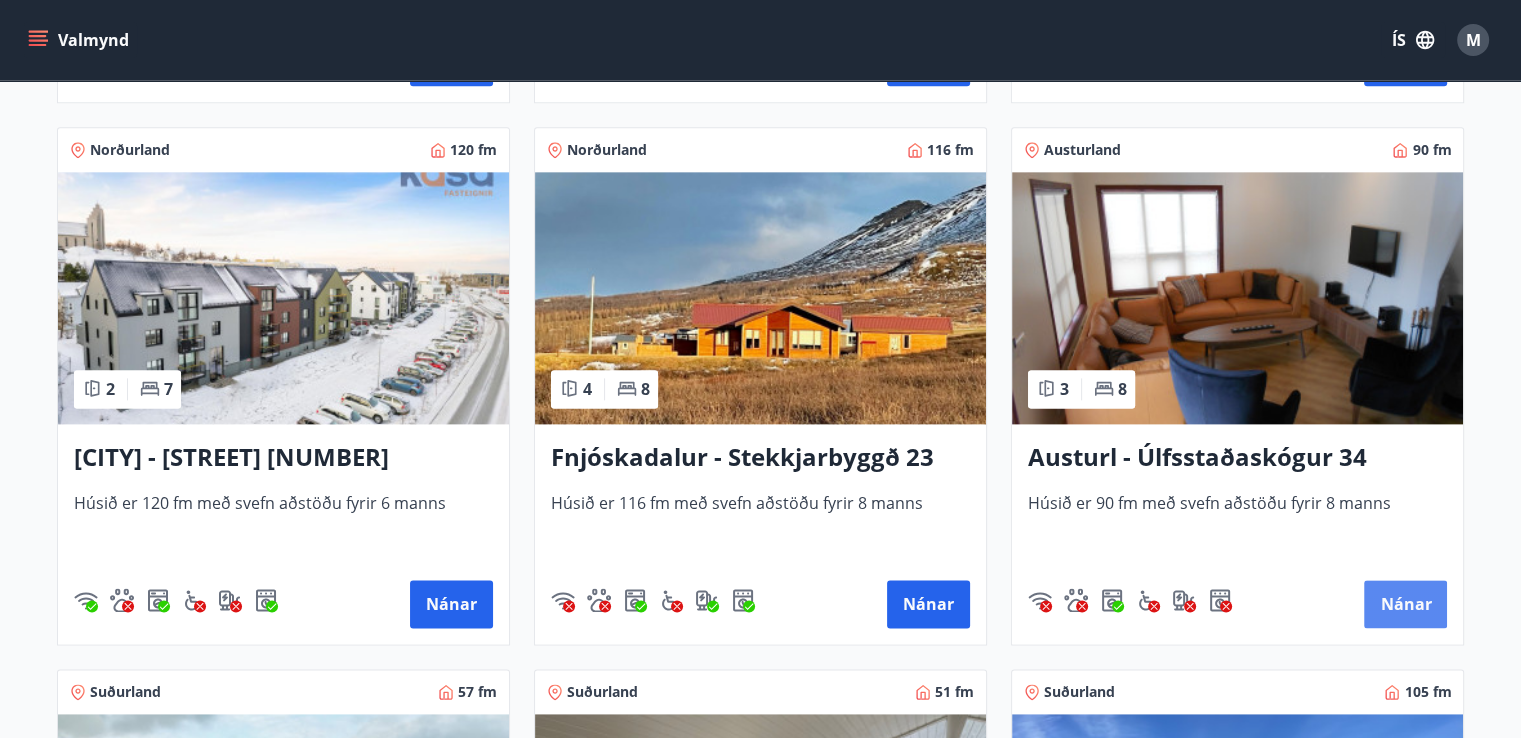 click on "Nánar" at bounding box center [1405, 604] 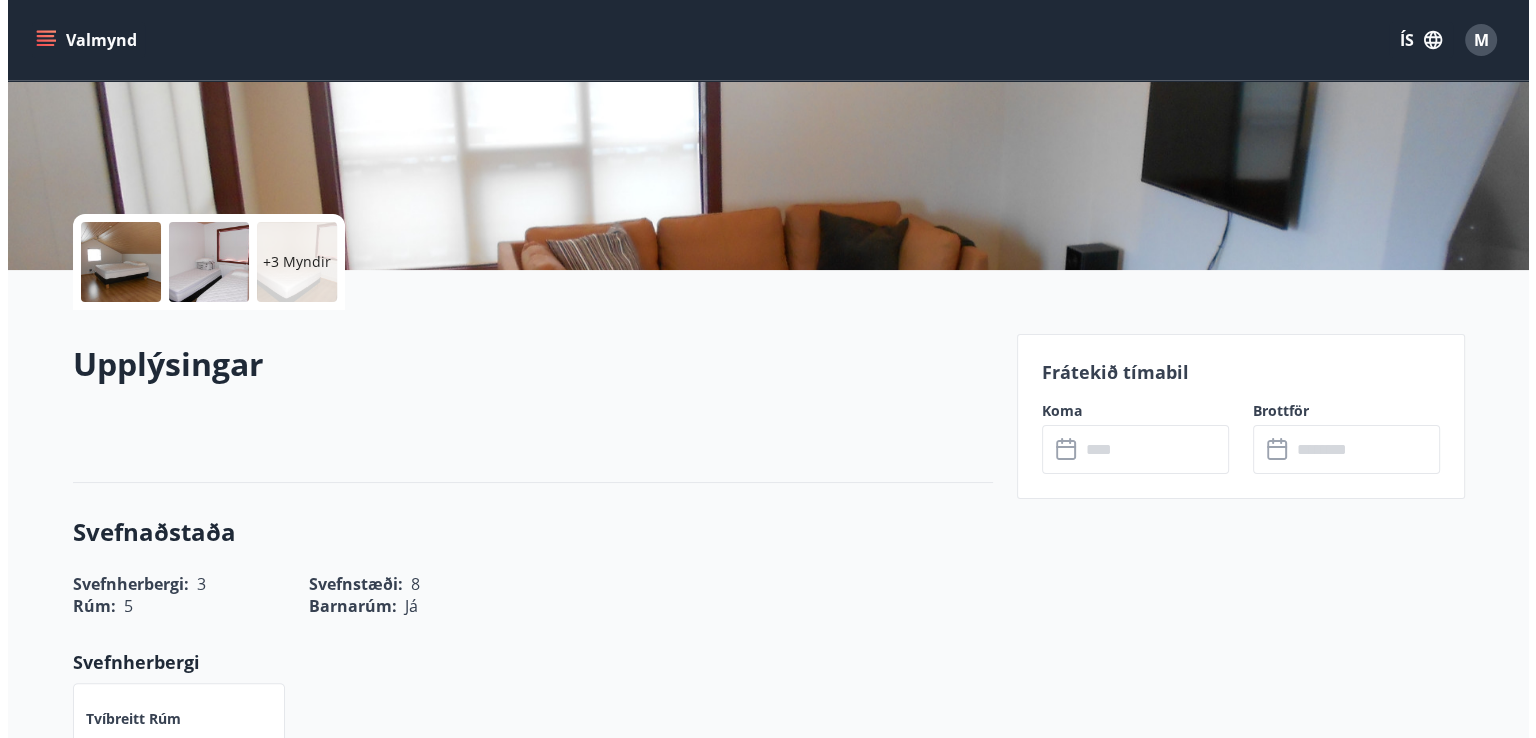 scroll, scrollTop: 200, scrollLeft: 0, axis: vertical 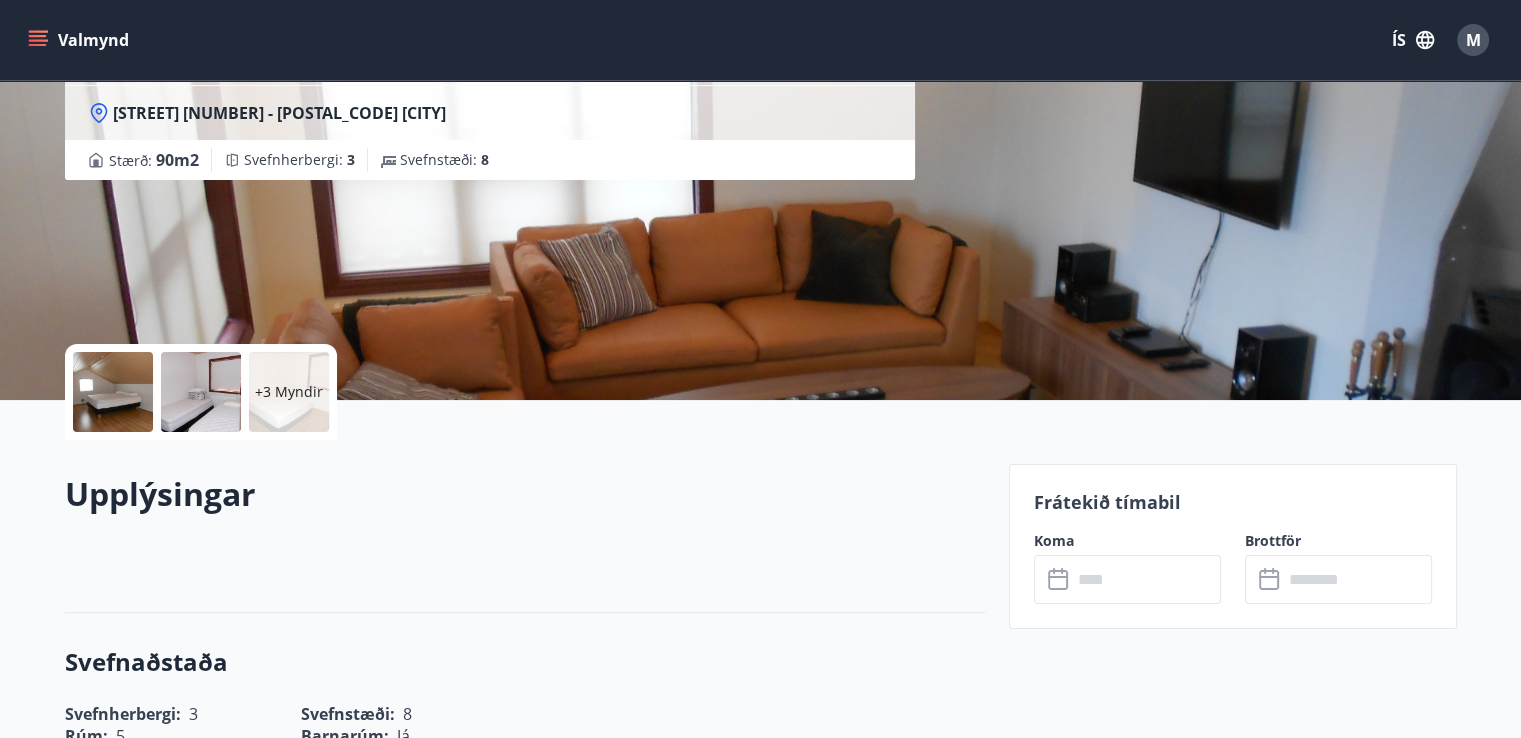 click on "+3 Myndir" at bounding box center (289, 392) 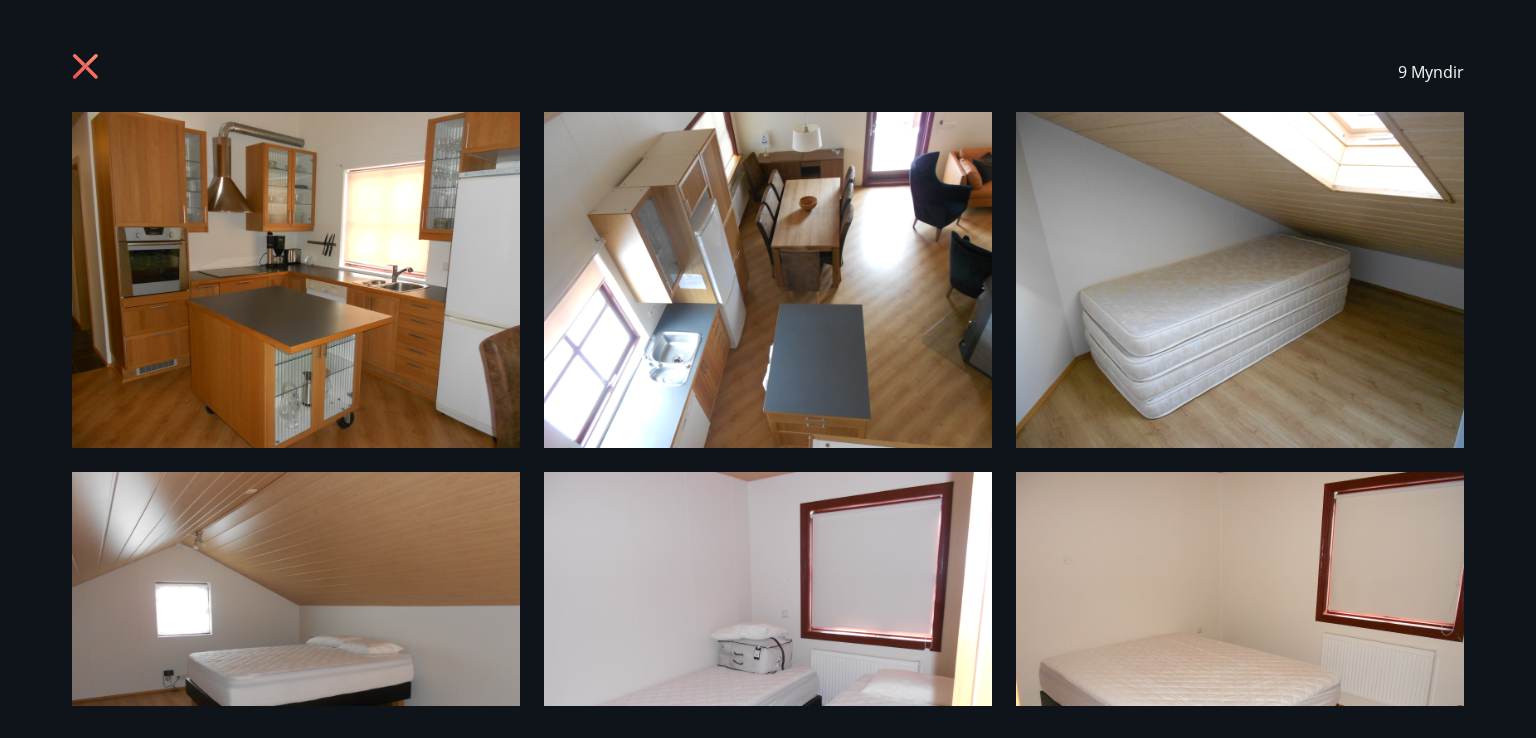 click at bounding box center [296, 280] 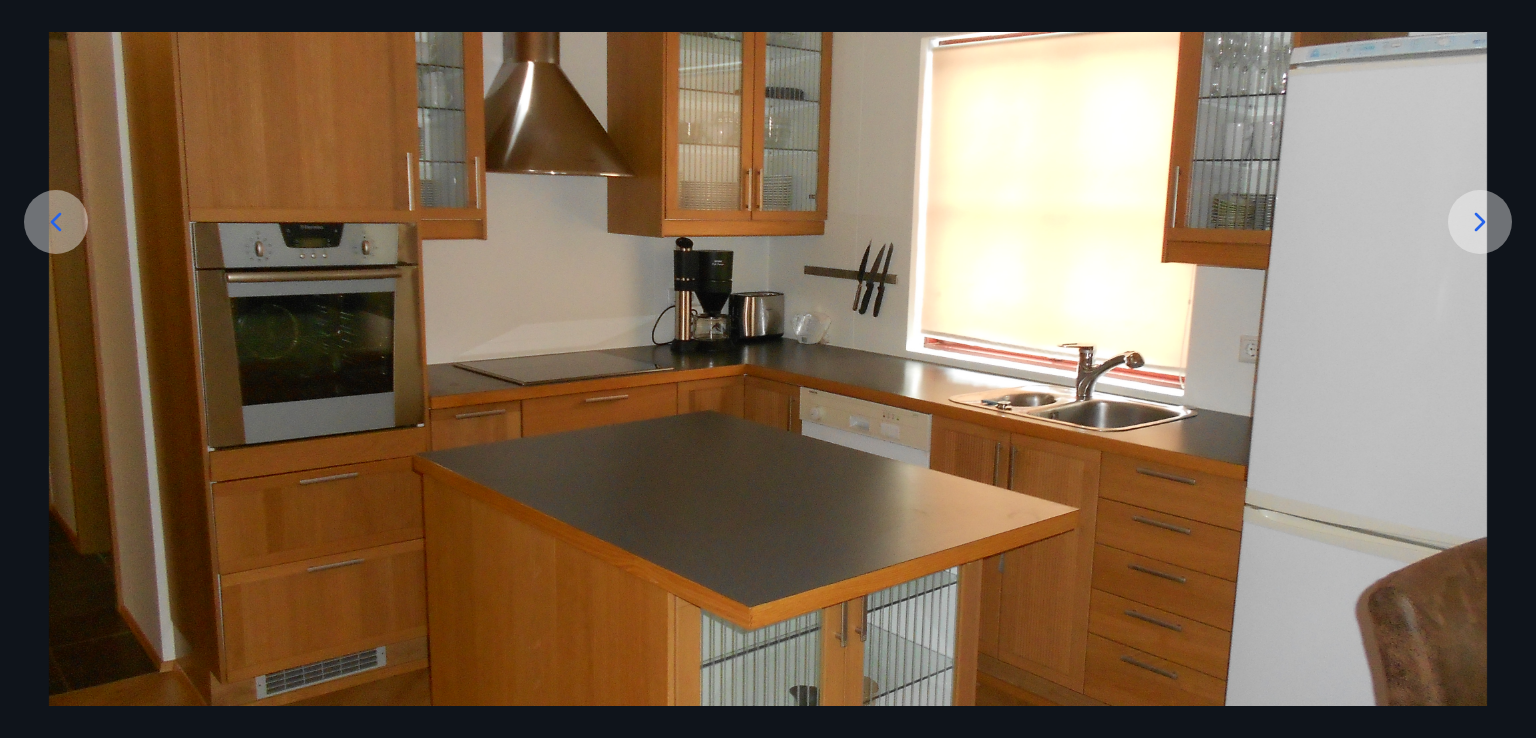 scroll, scrollTop: 300, scrollLeft: 0, axis: vertical 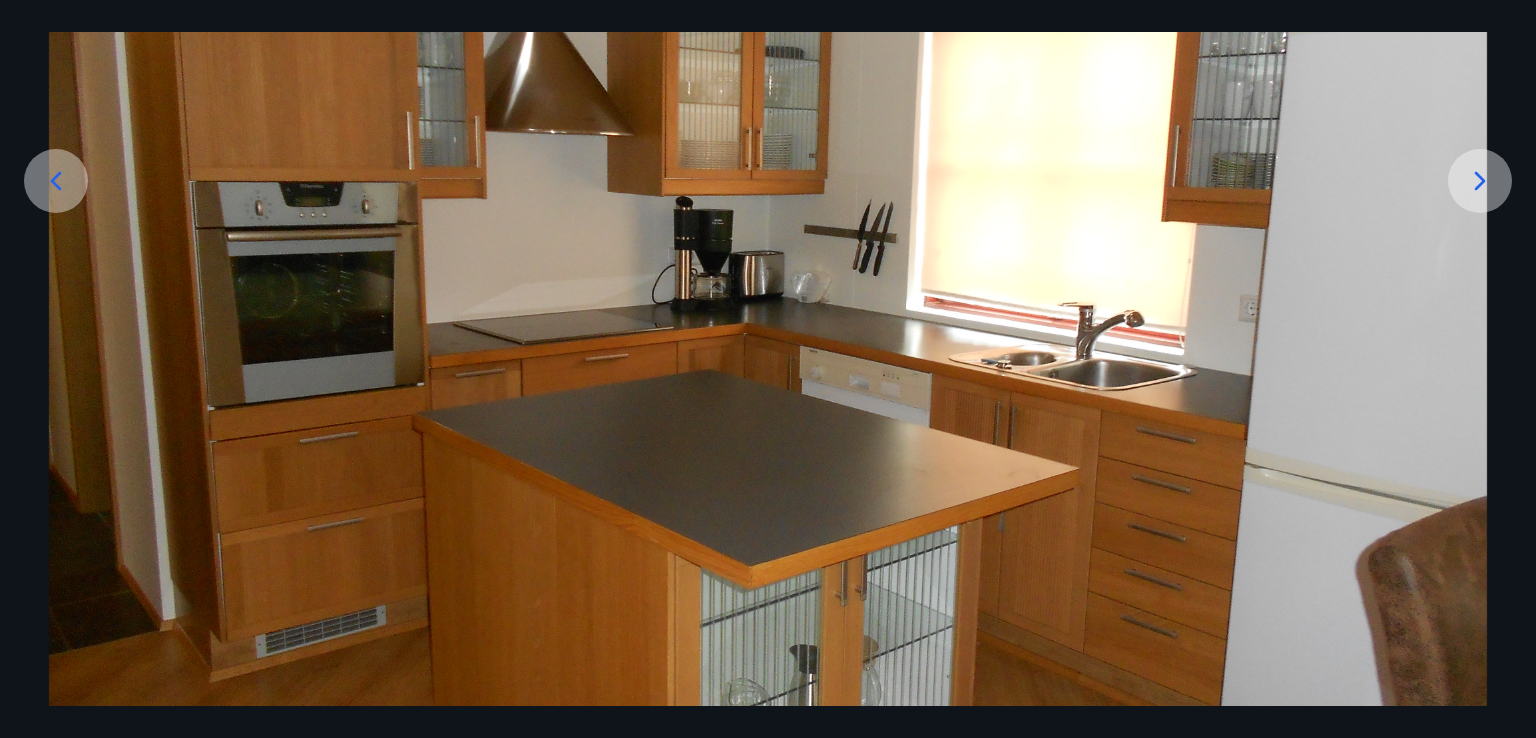 click 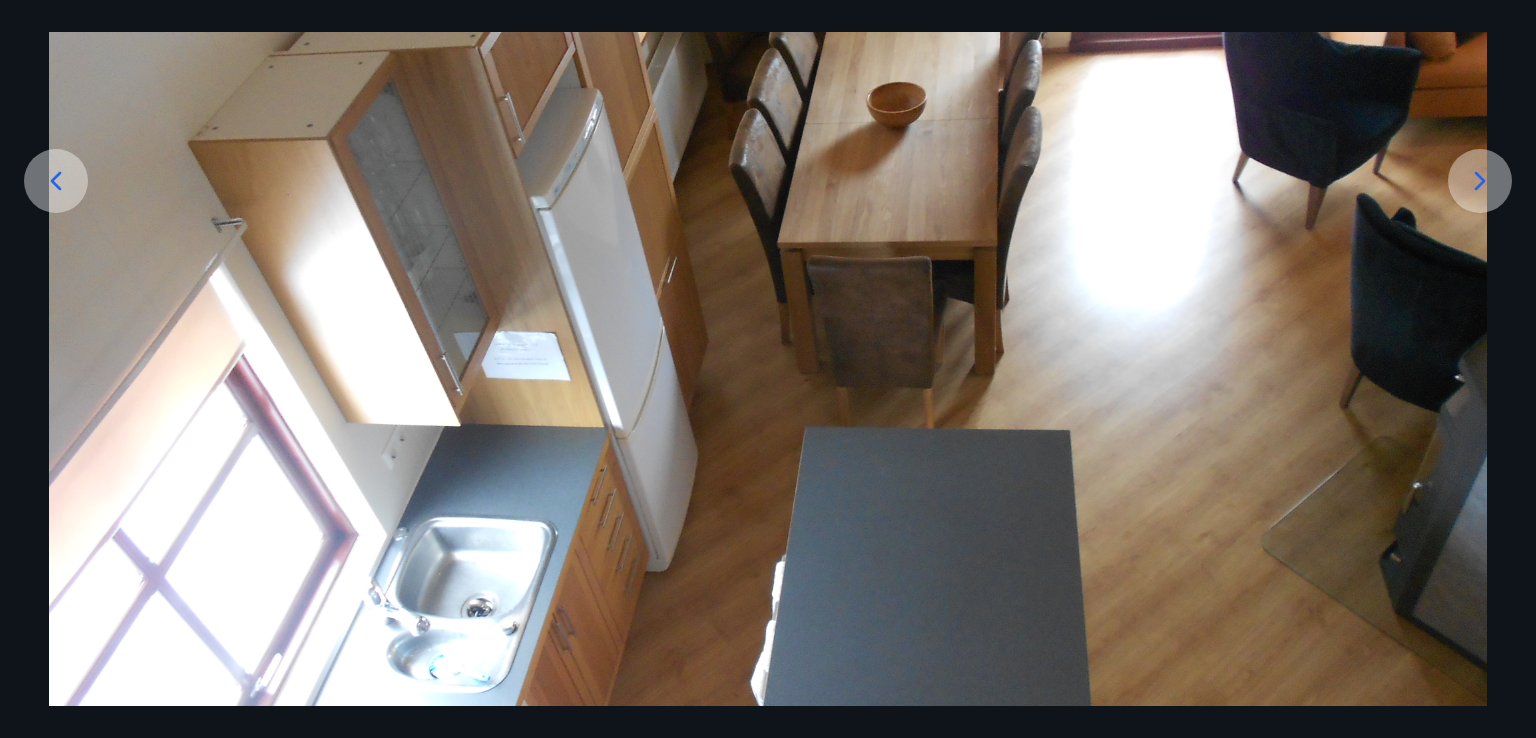click 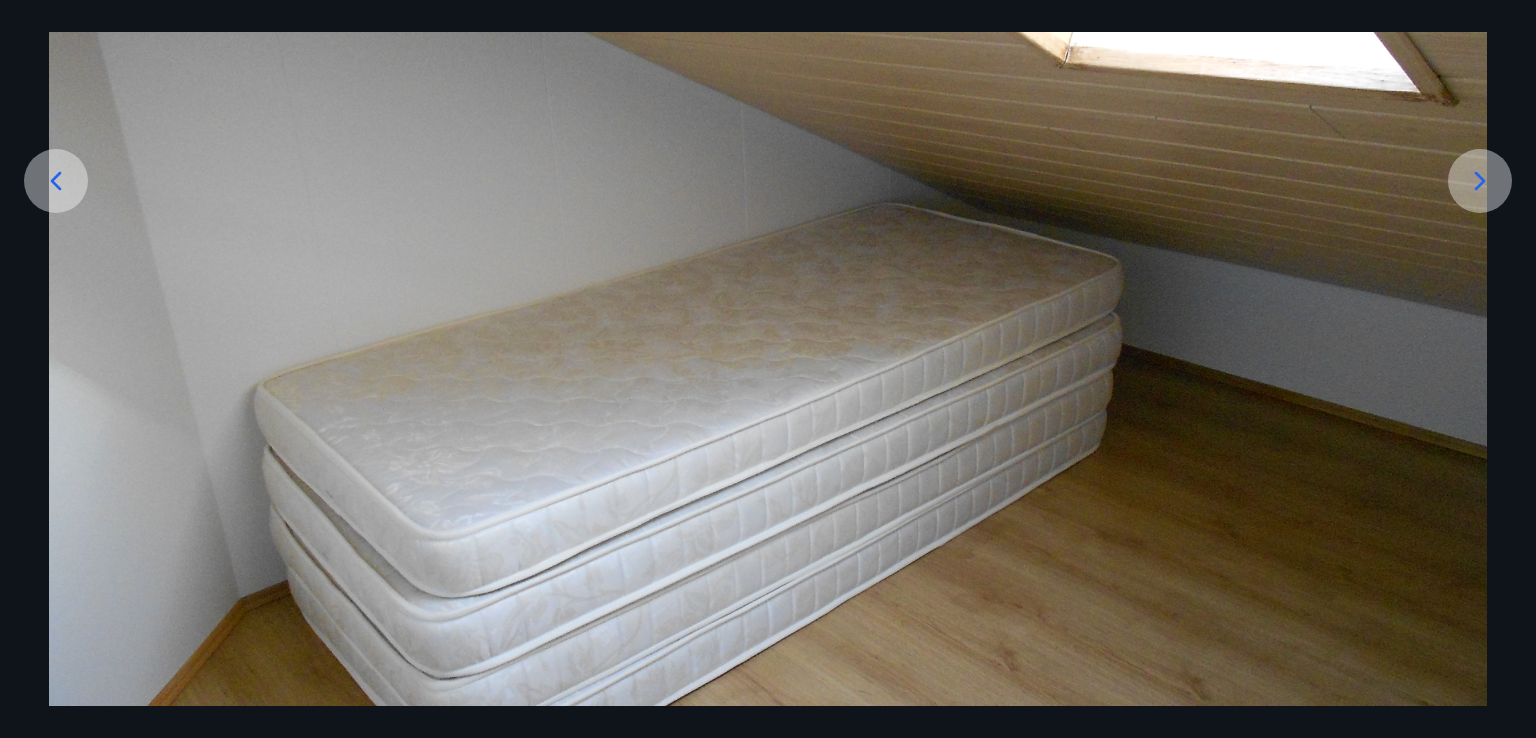 click 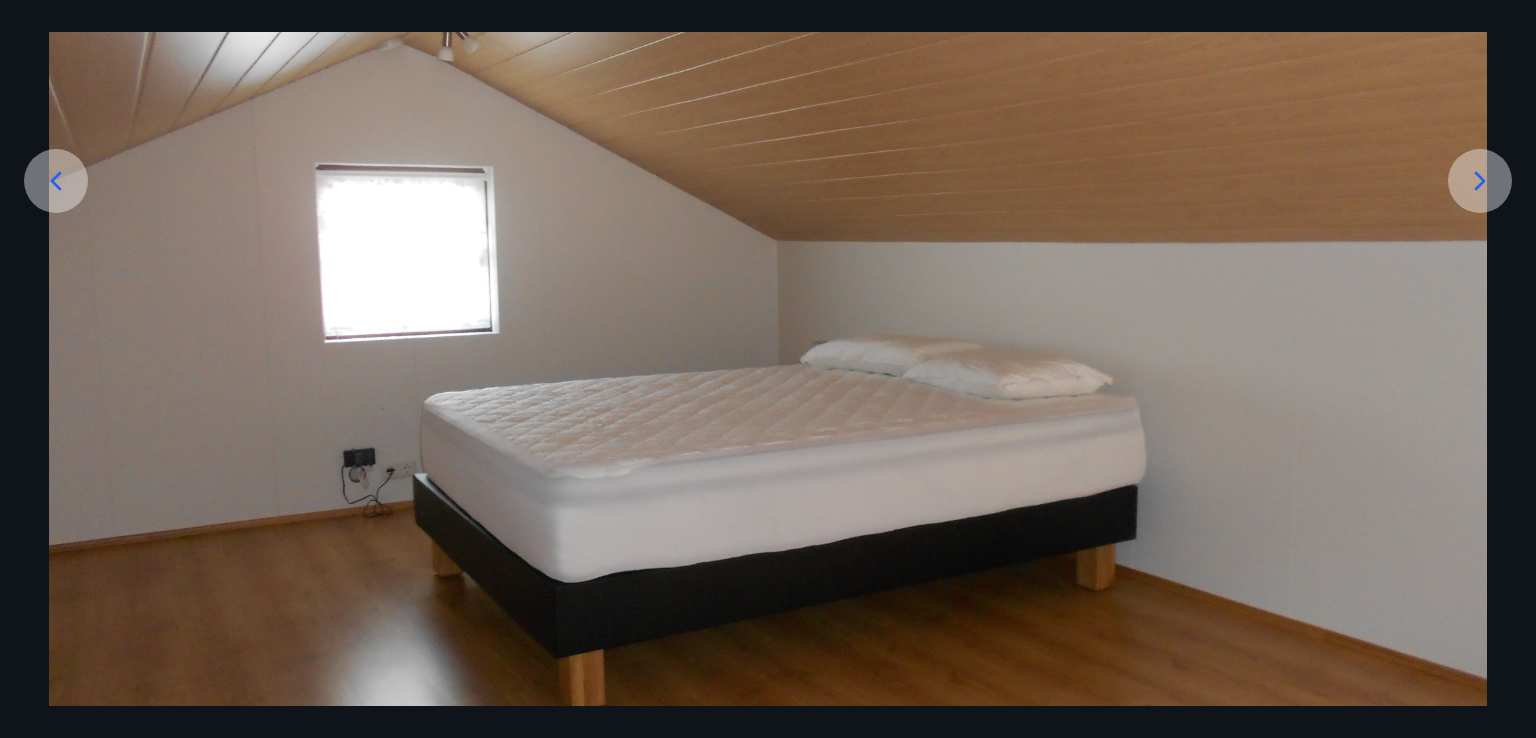 click 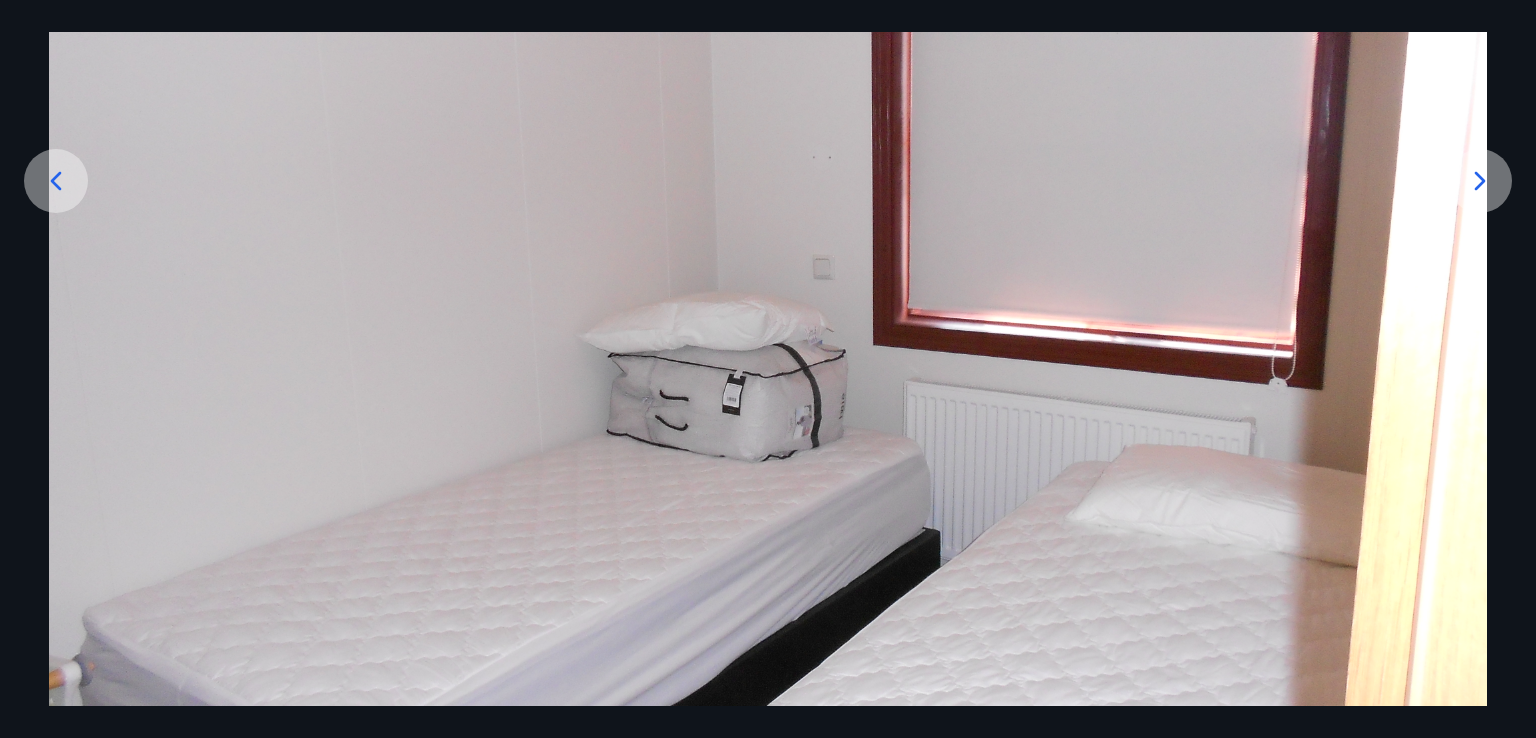 click 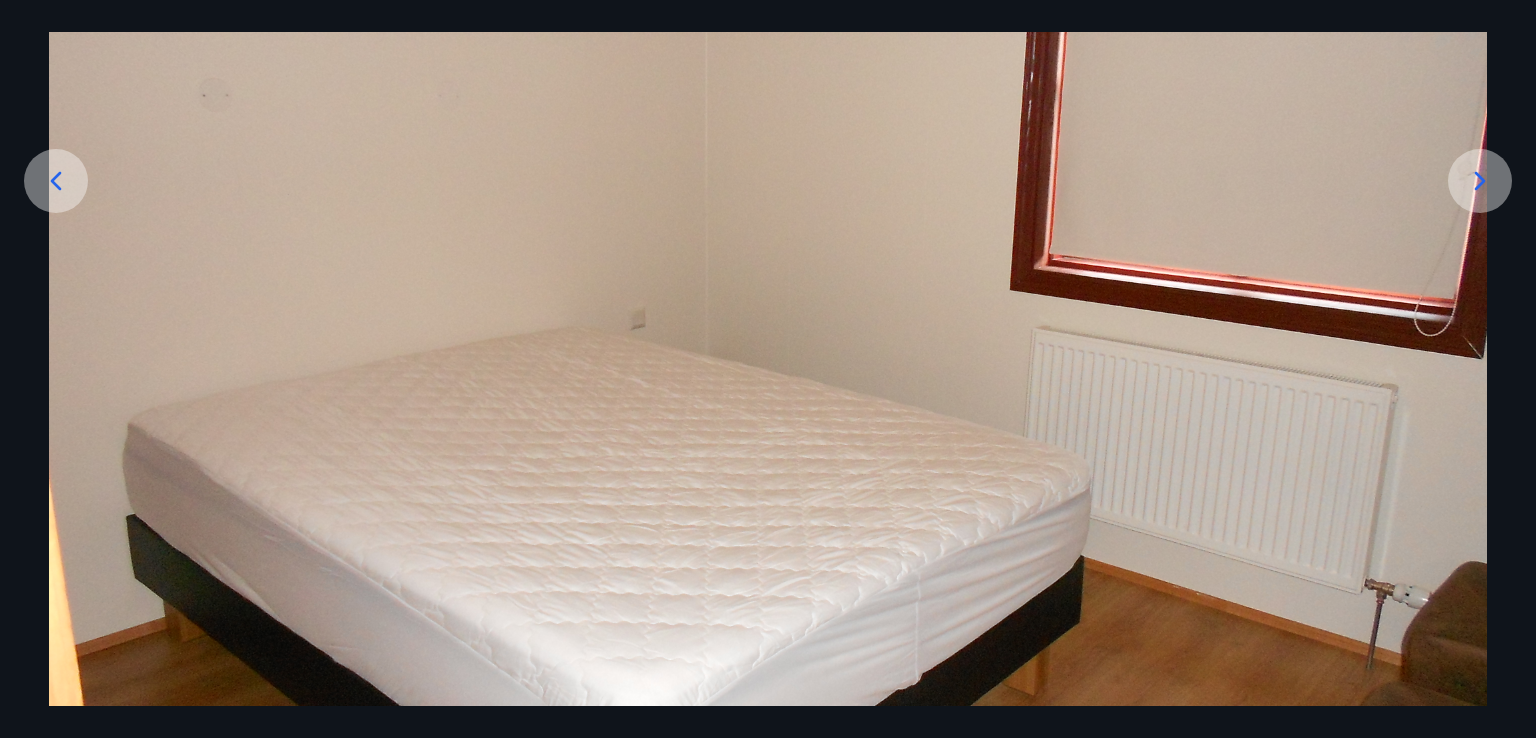 click 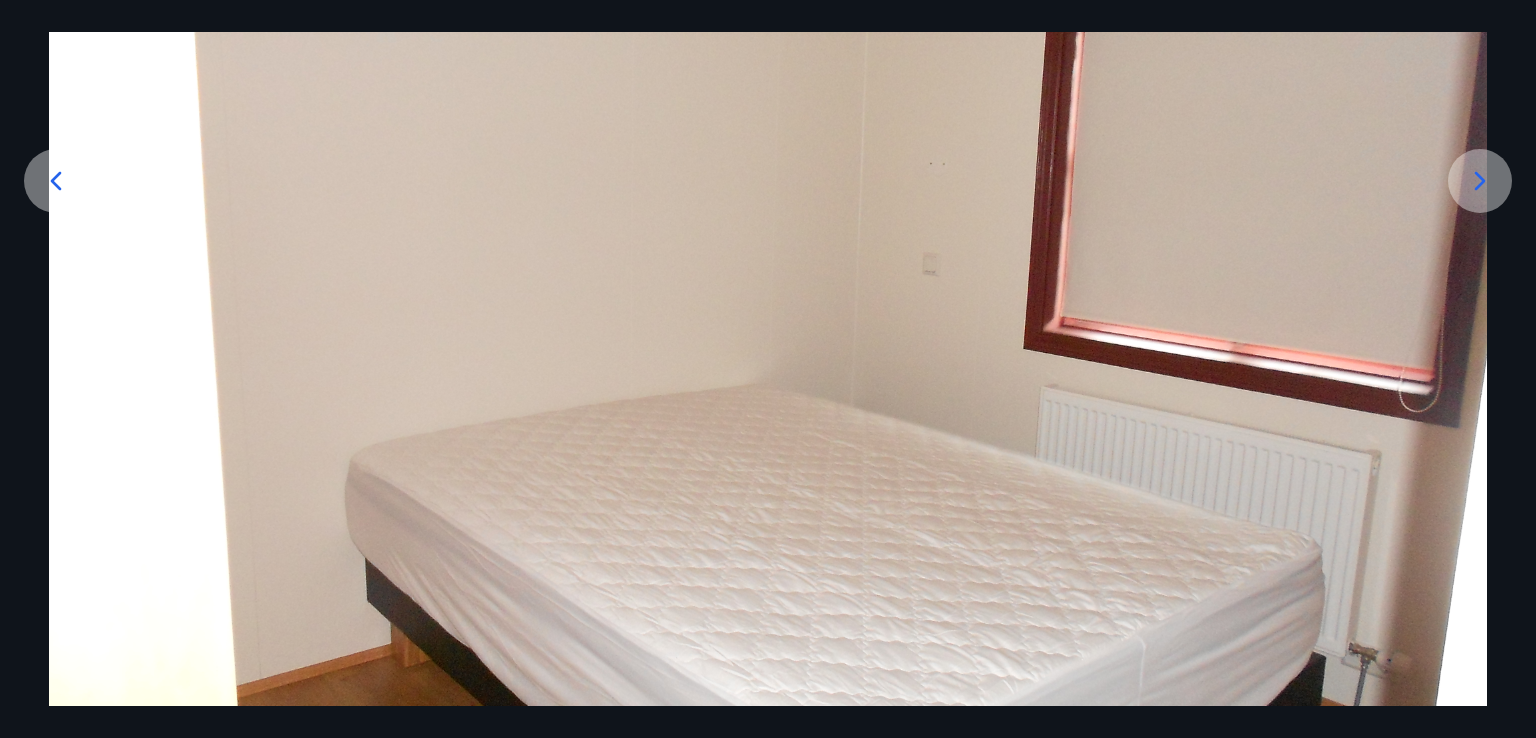 click 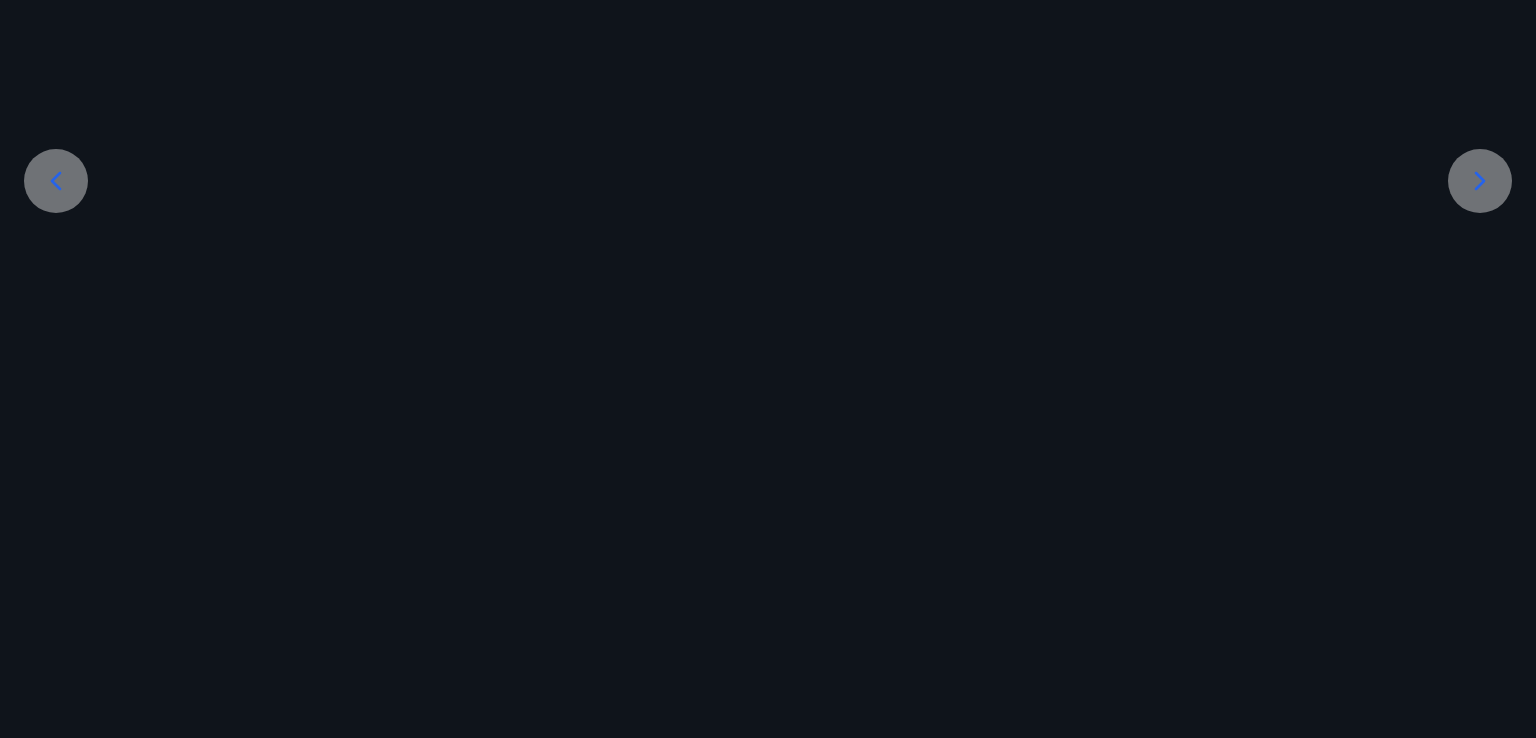 scroll, scrollTop: 174, scrollLeft: 0, axis: vertical 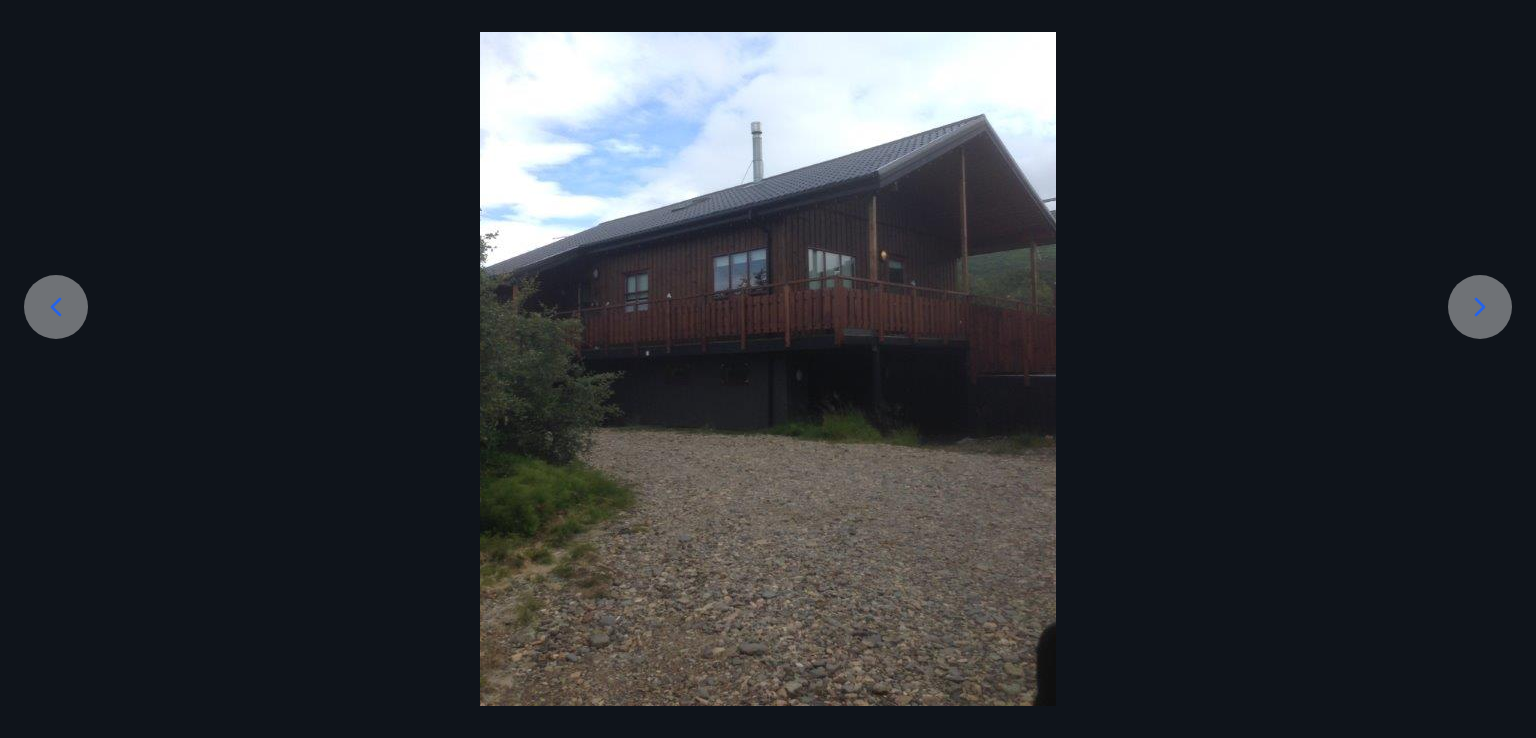 click 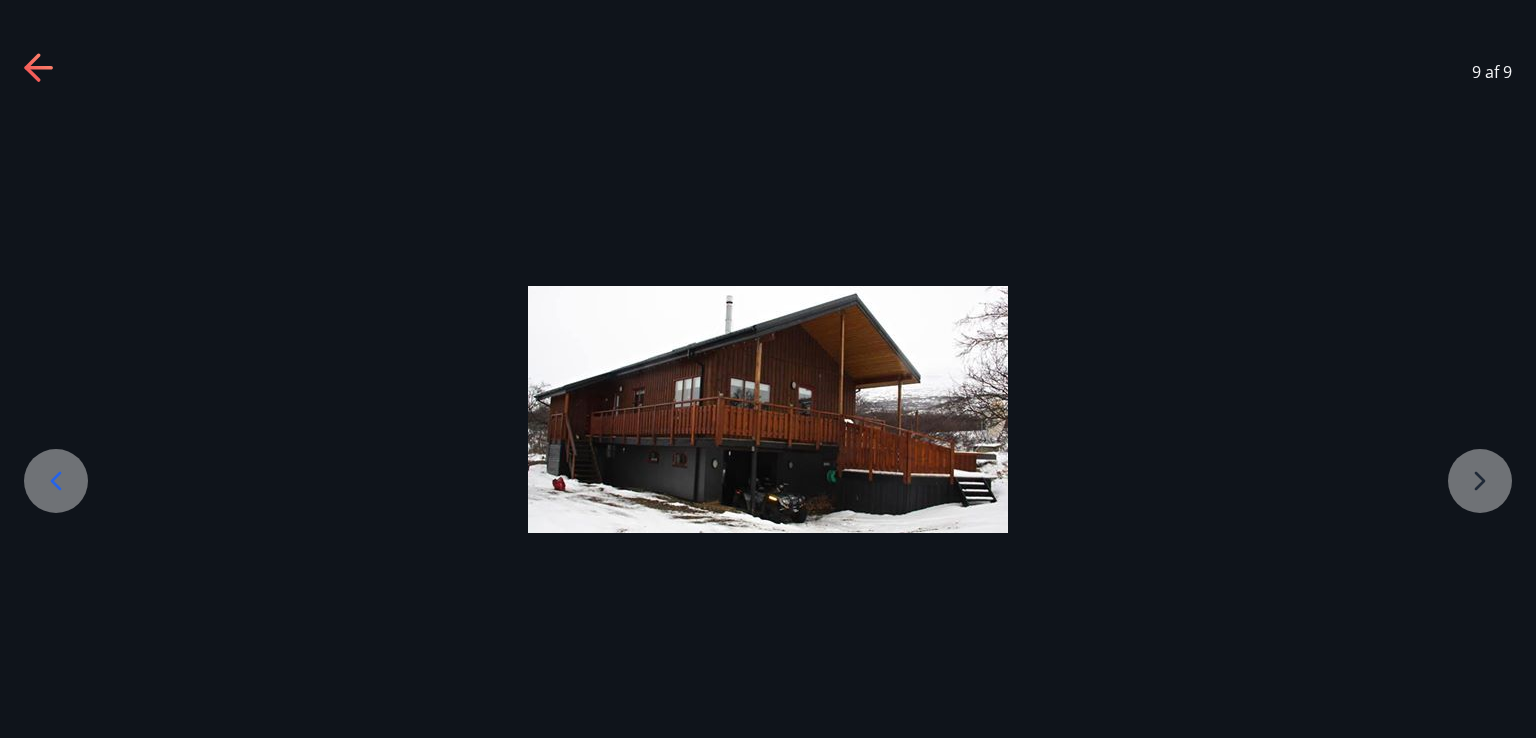scroll, scrollTop: 0, scrollLeft: 0, axis: both 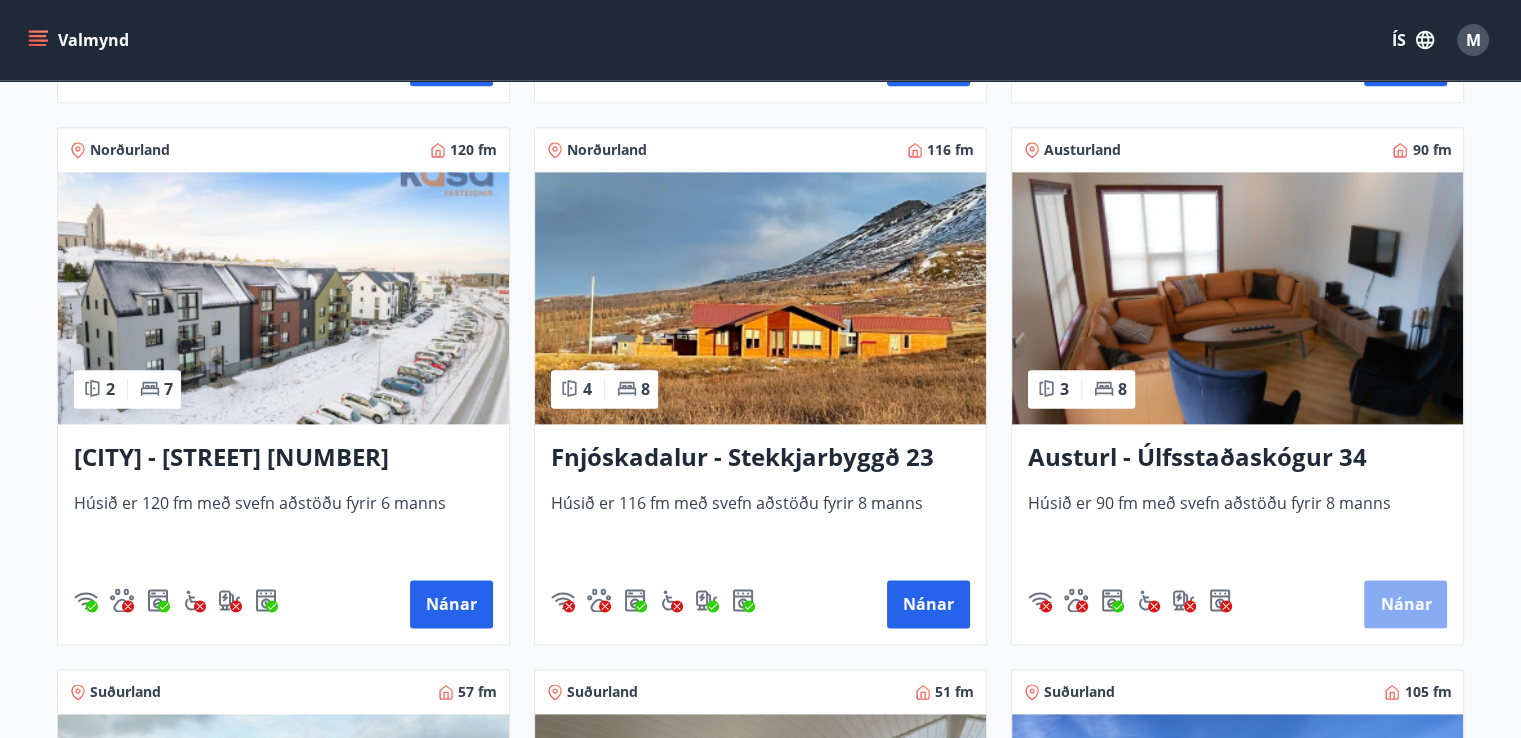 click on "Nánar" at bounding box center [1405, 604] 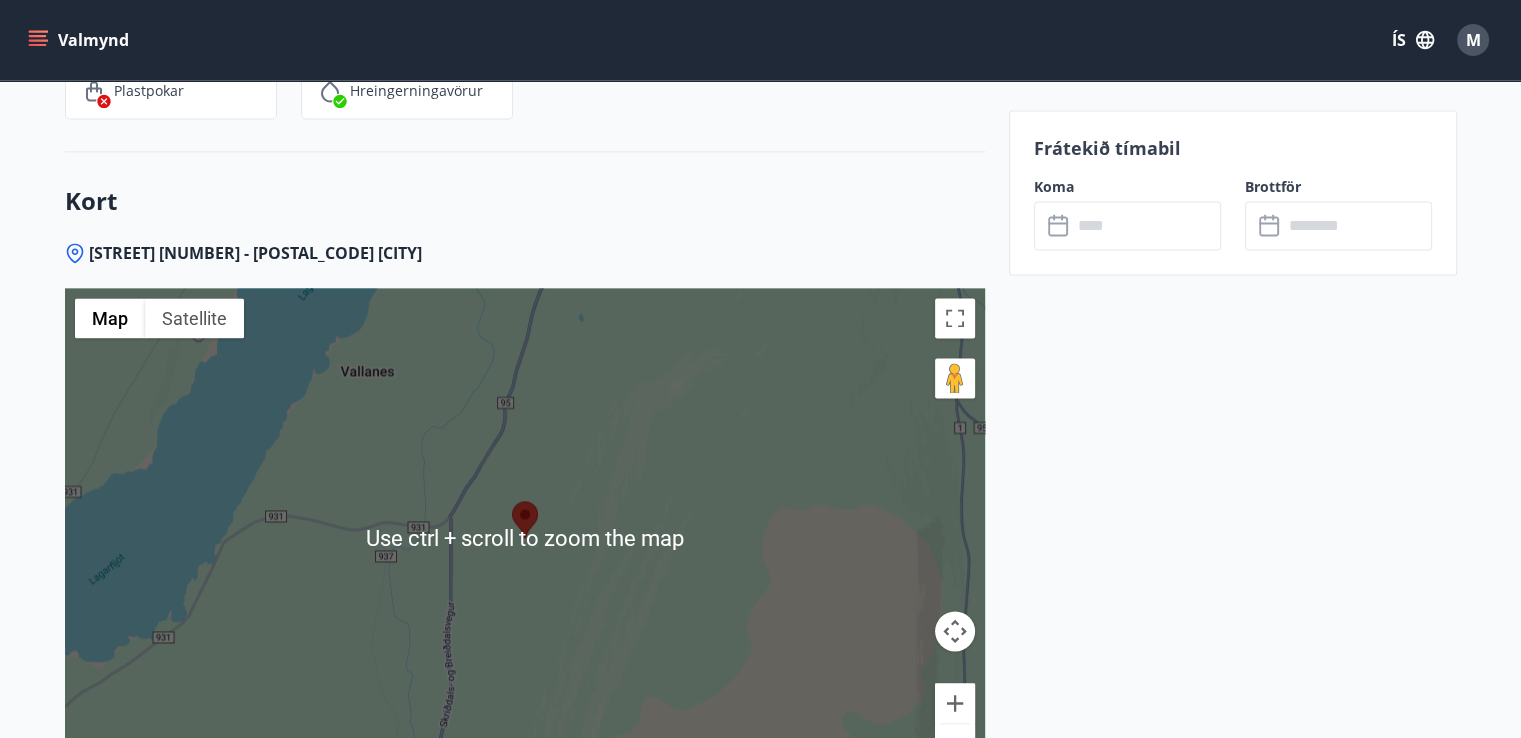 scroll, scrollTop: 2800, scrollLeft: 0, axis: vertical 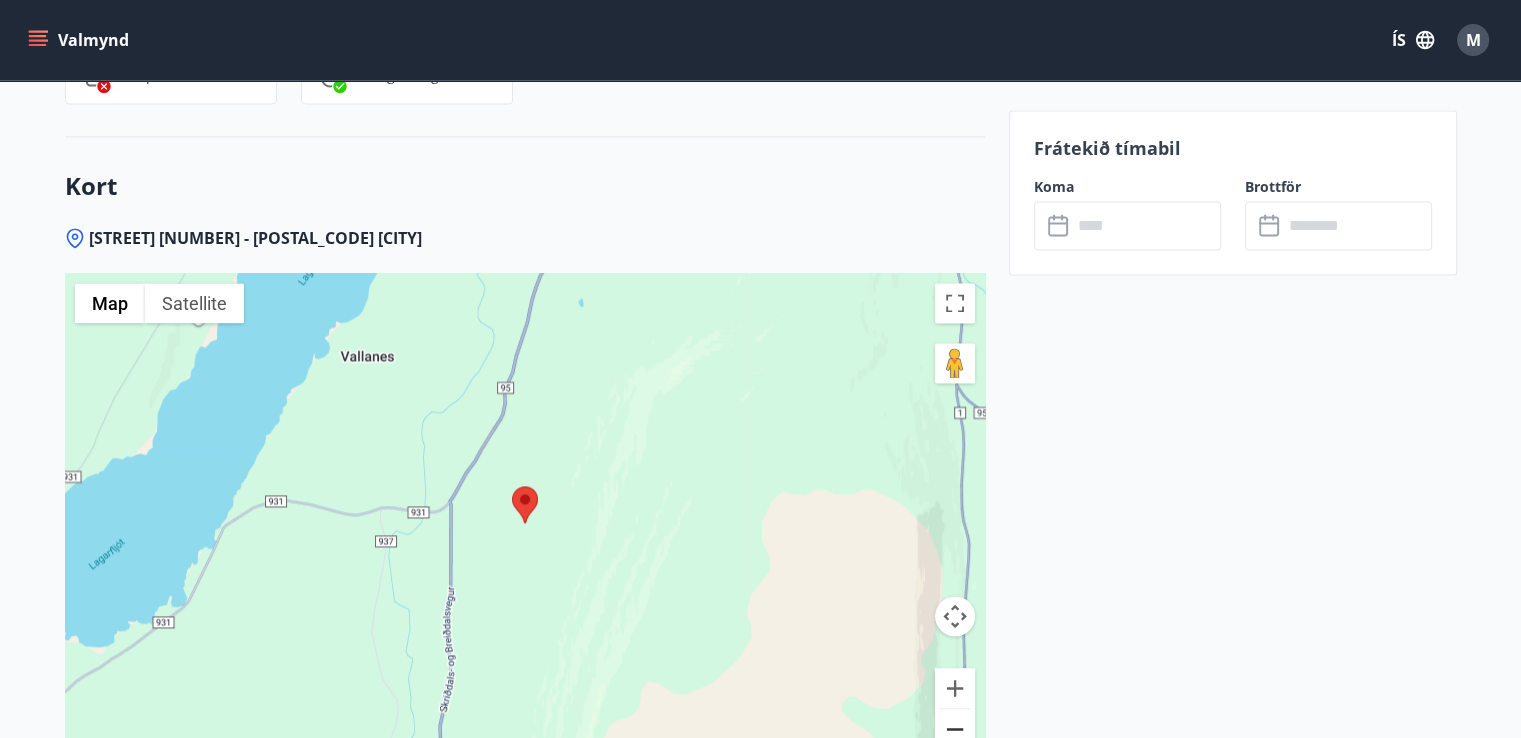 click at bounding box center [955, 729] 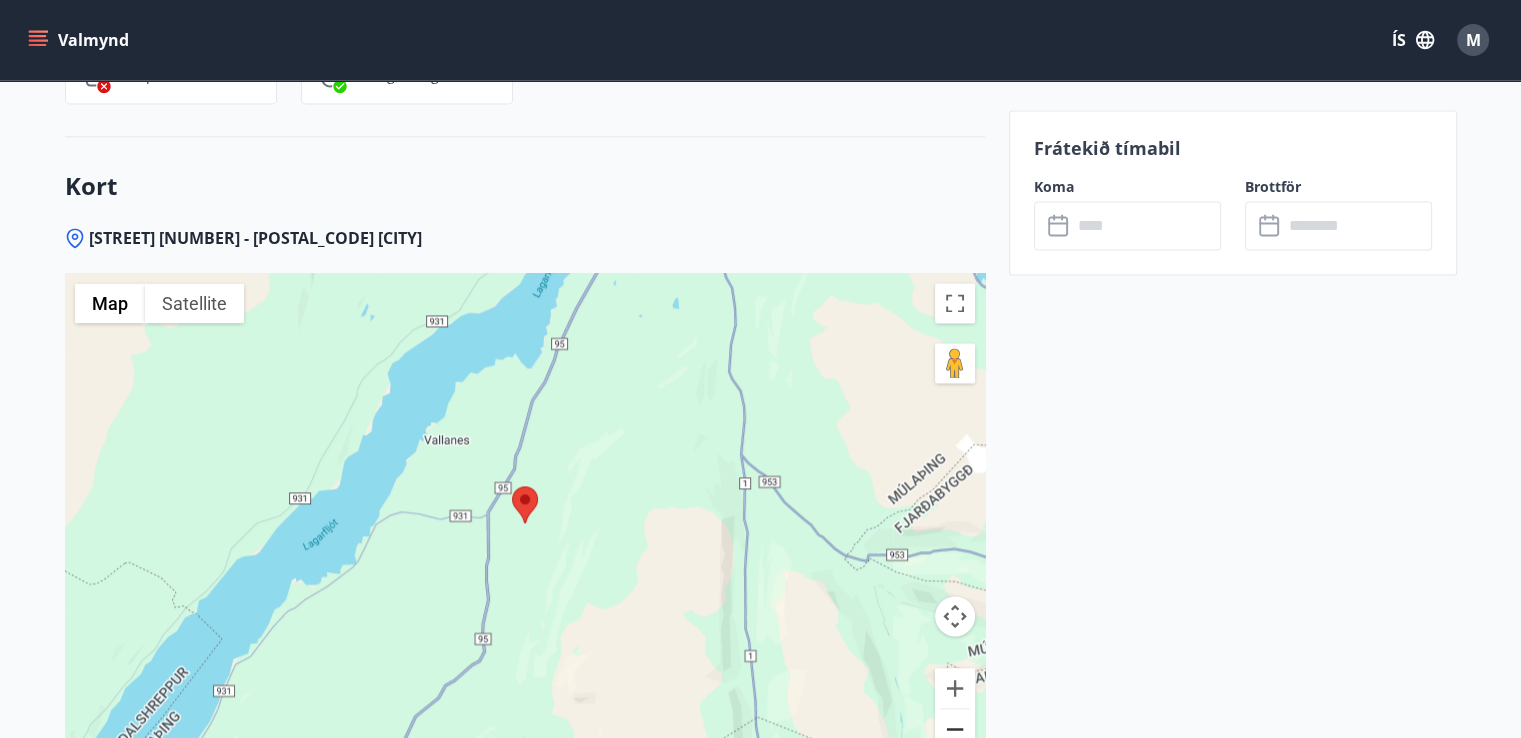 click at bounding box center (955, 729) 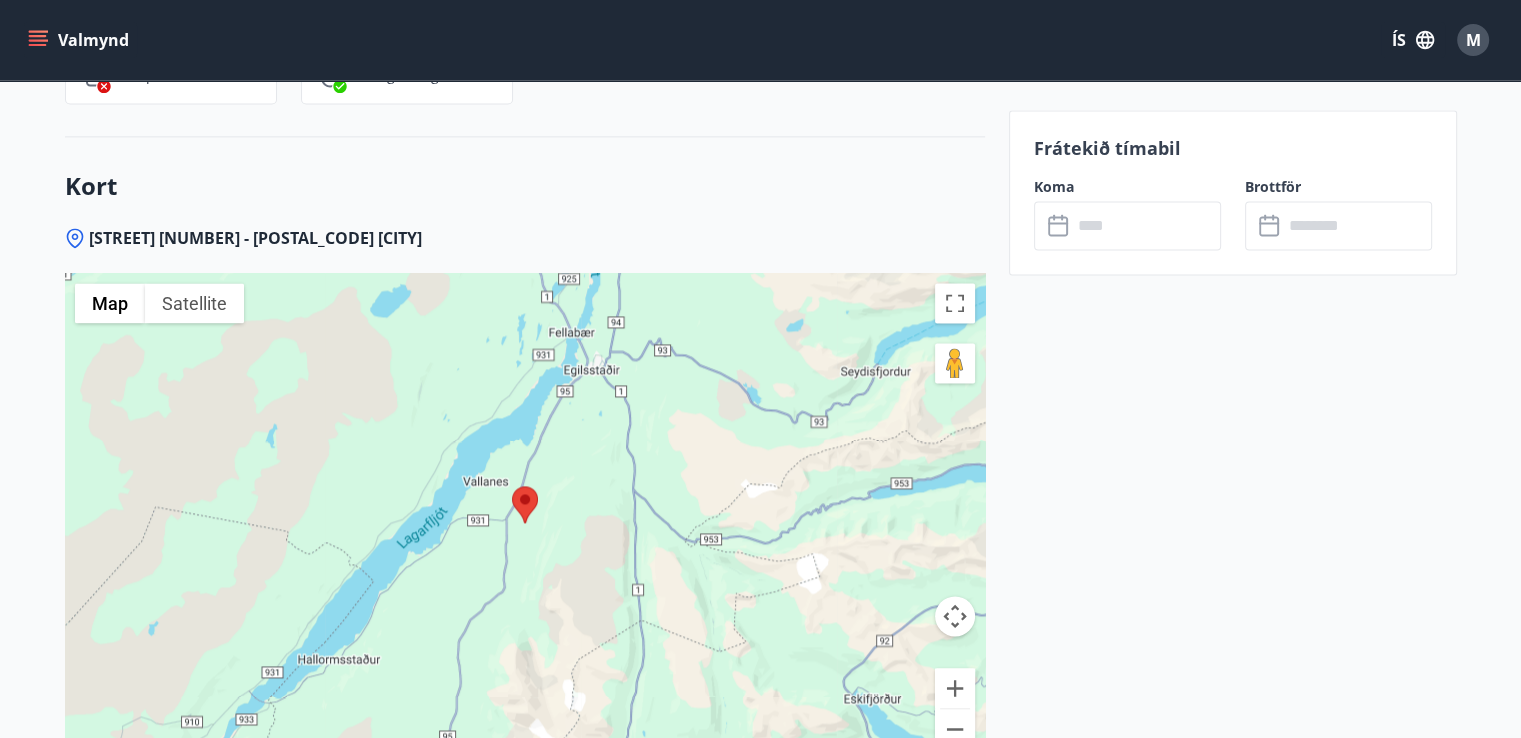 click at bounding box center (1146, 225) 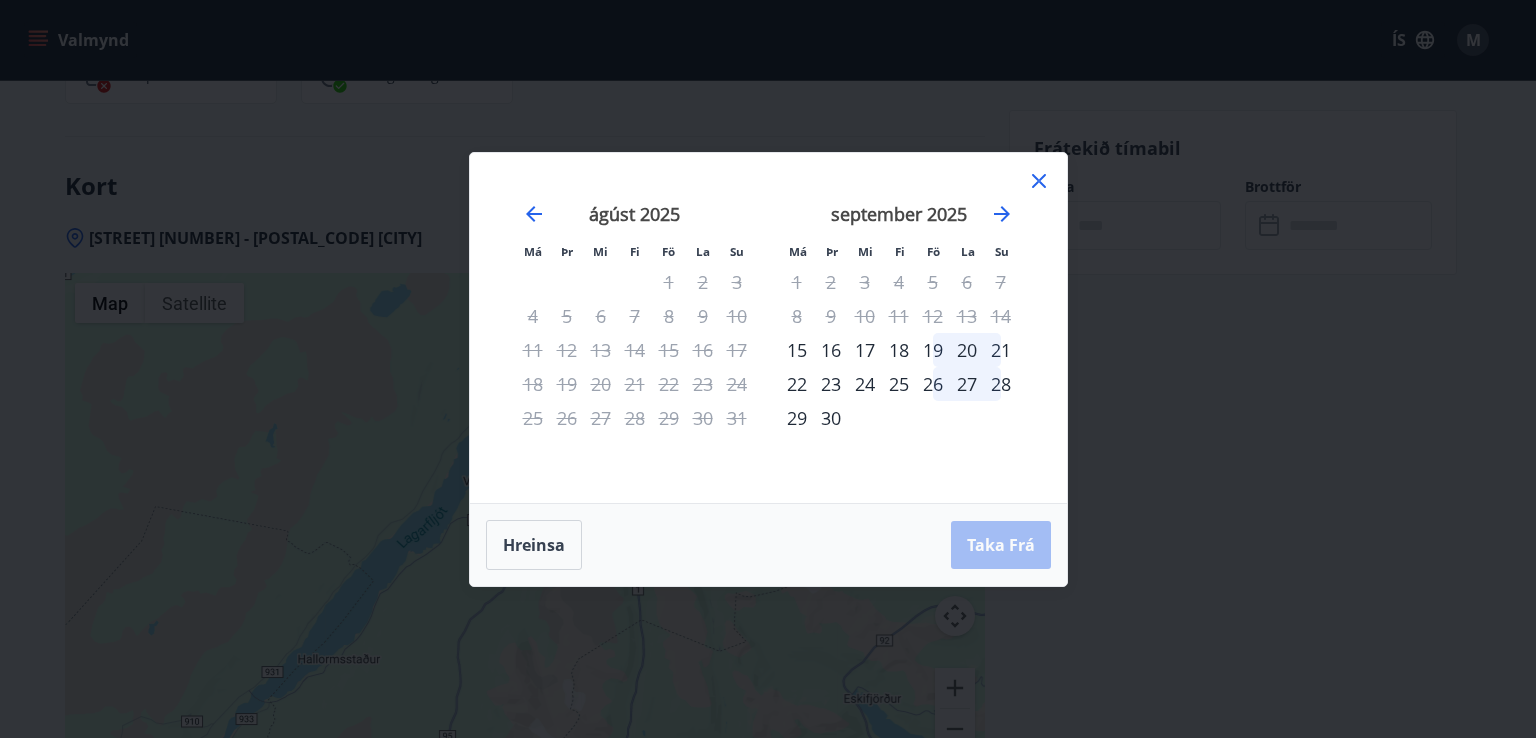 click on "17" at bounding box center (865, 350) 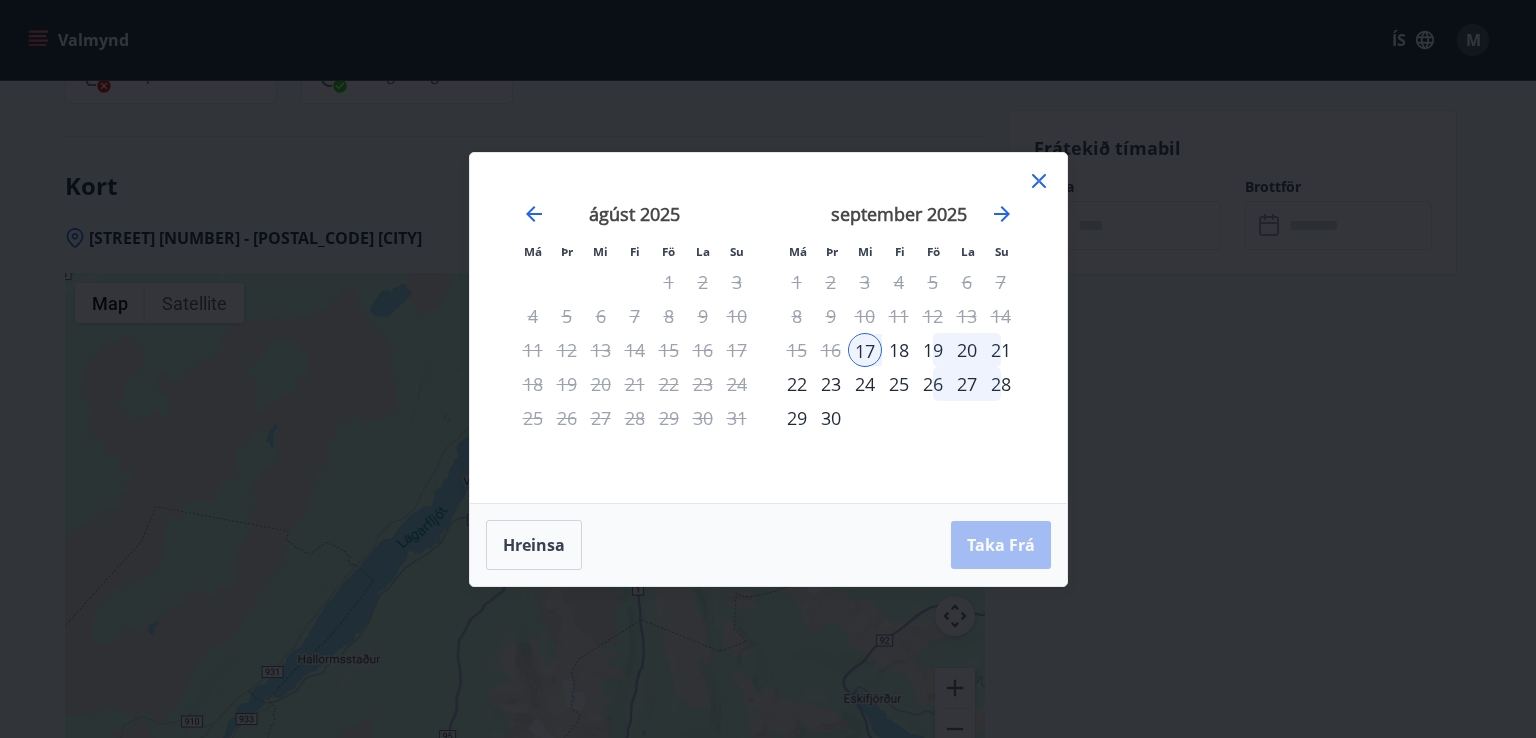 click on "22" at bounding box center [797, 384] 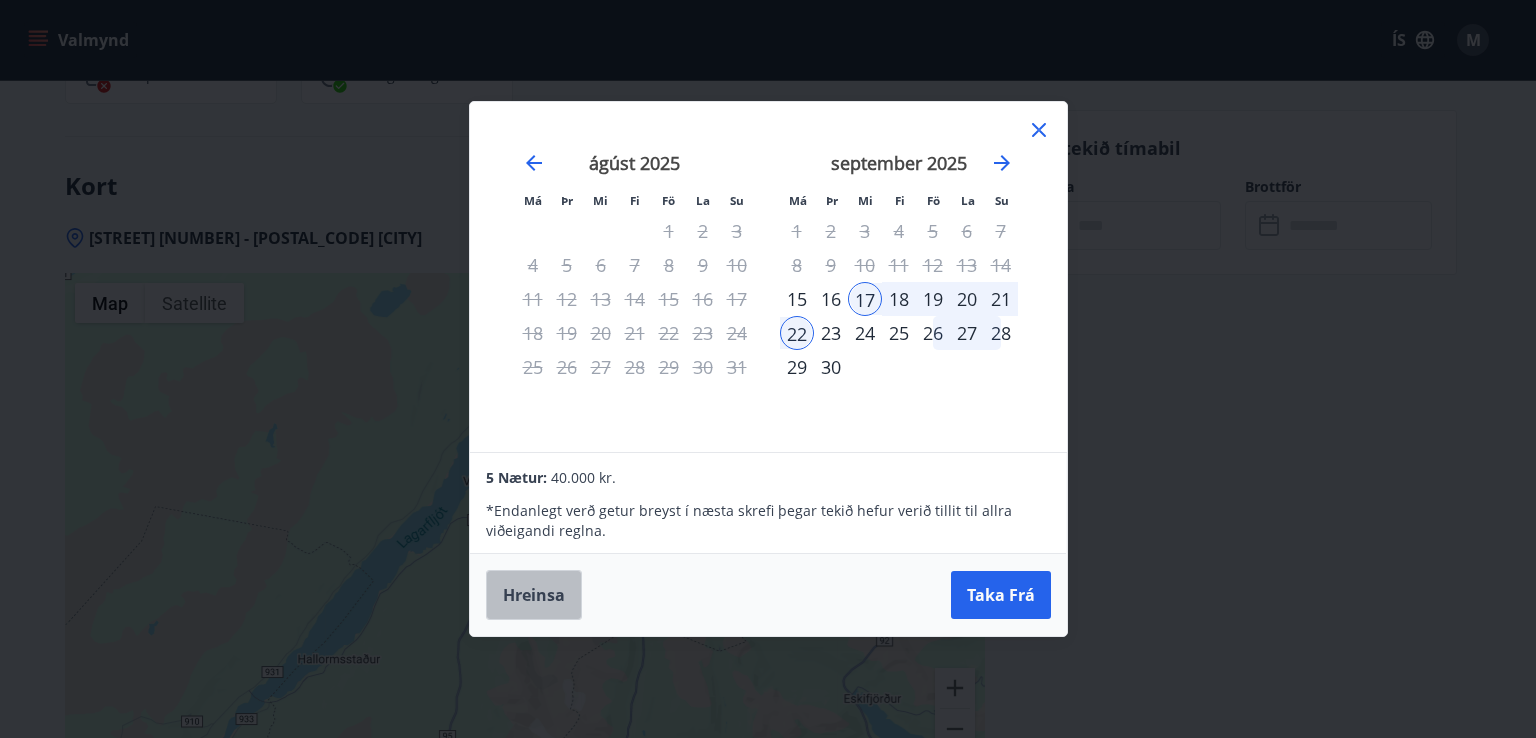 click on "Hreinsa" at bounding box center (534, 595) 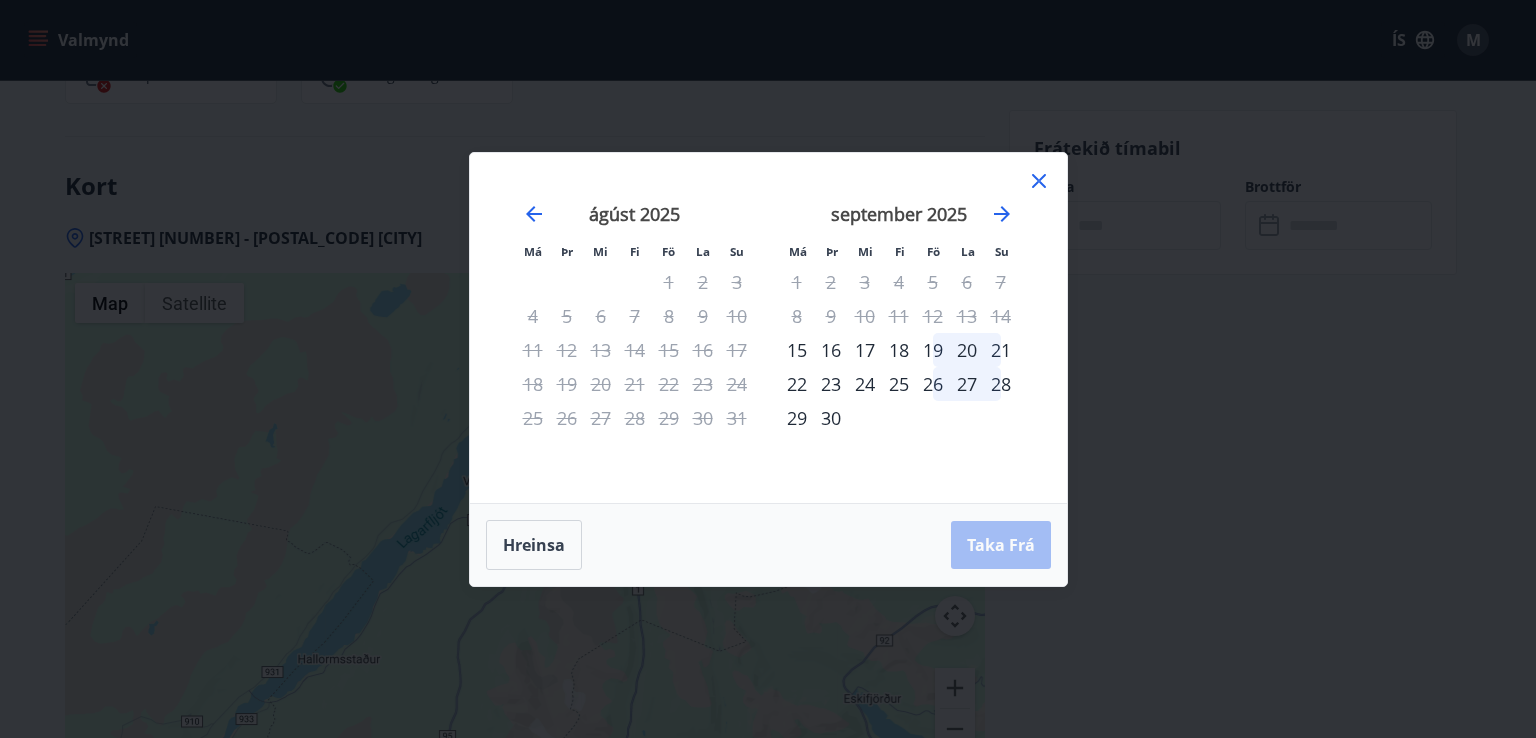 click on "19" at bounding box center (933, 350) 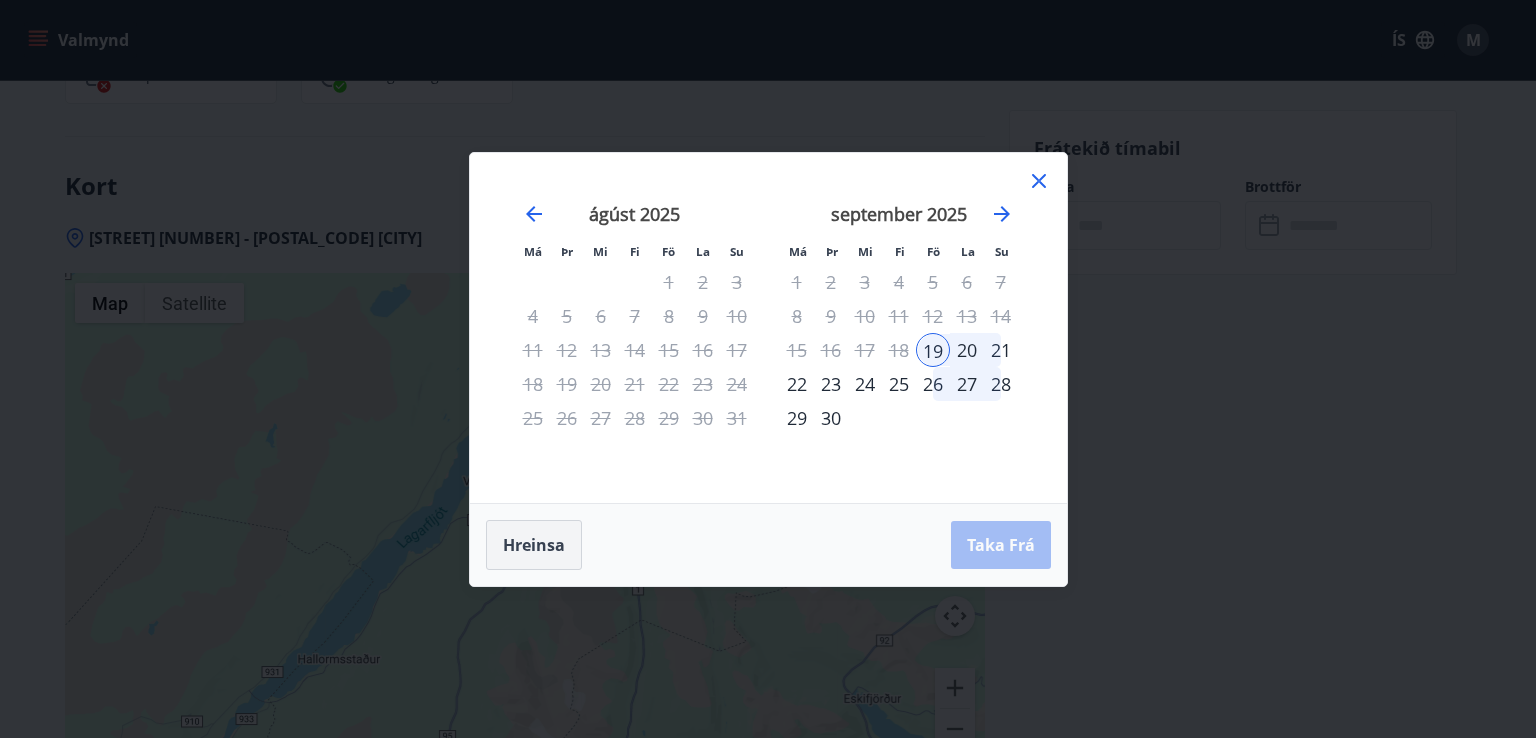 click on "Hreinsa" at bounding box center (534, 545) 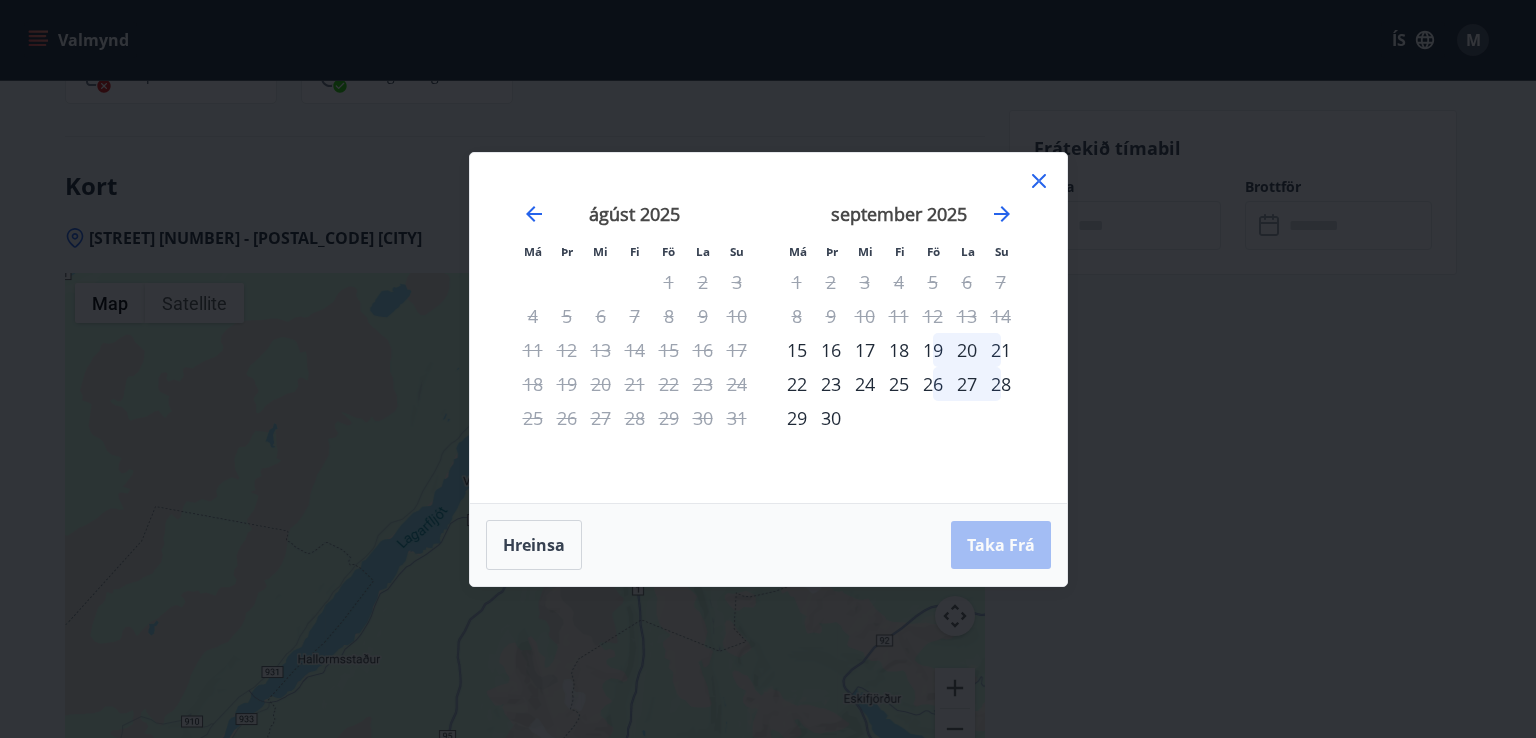 click on "30" at bounding box center [703, 418] 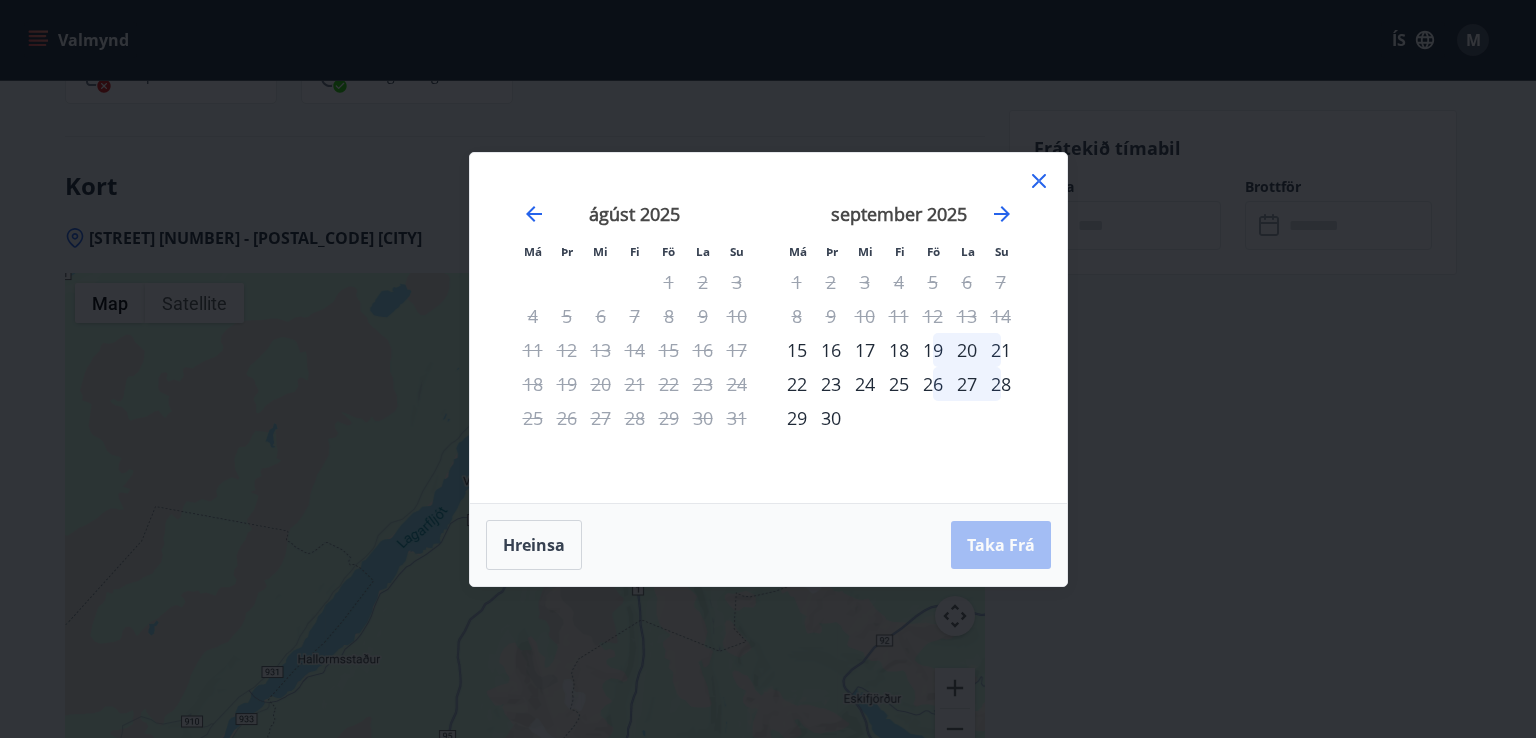 click on "19" at bounding box center (933, 350) 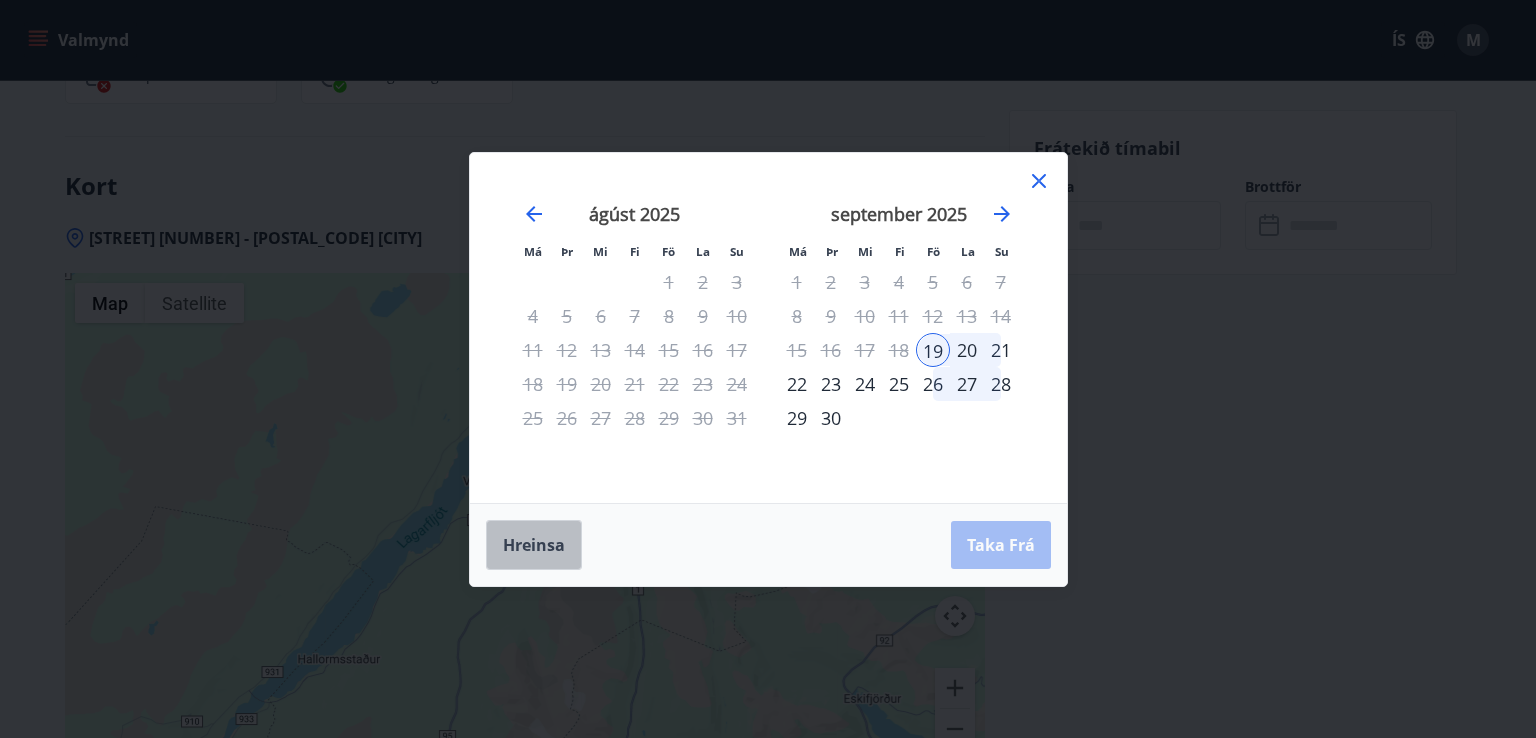 click on "Hreinsa" at bounding box center (534, 545) 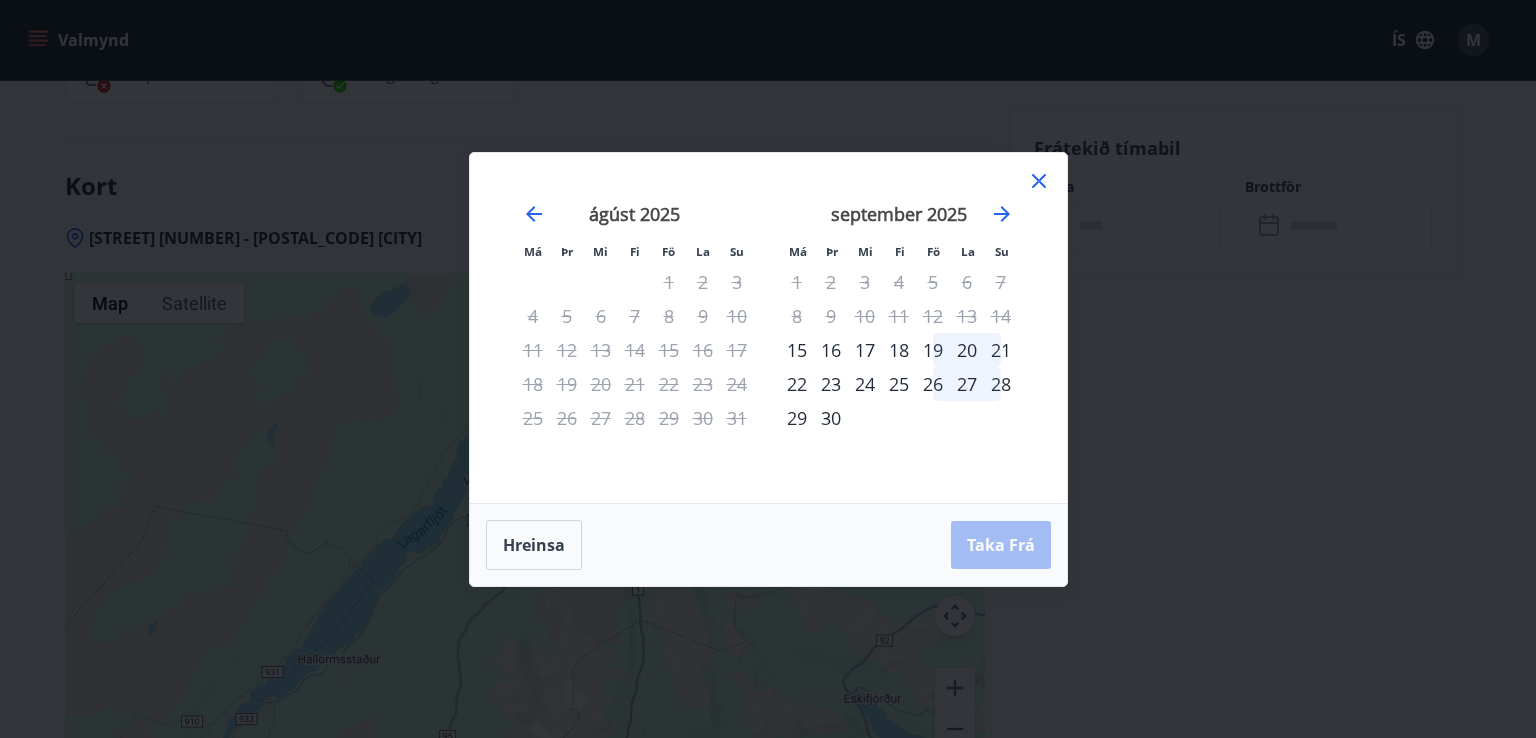 click on "26" at bounding box center [933, 384] 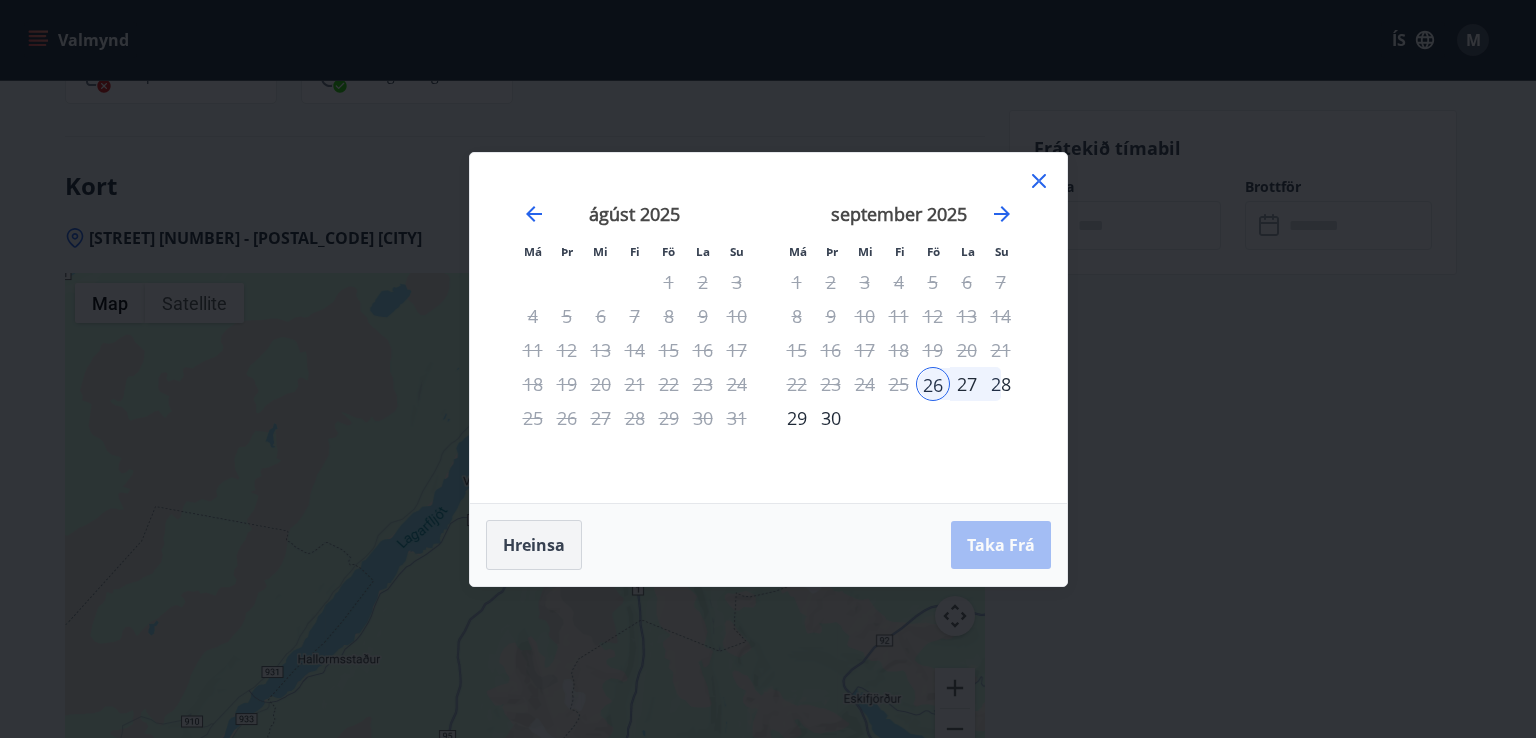 click on "Hreinsa" at bounding box center (534, 545) 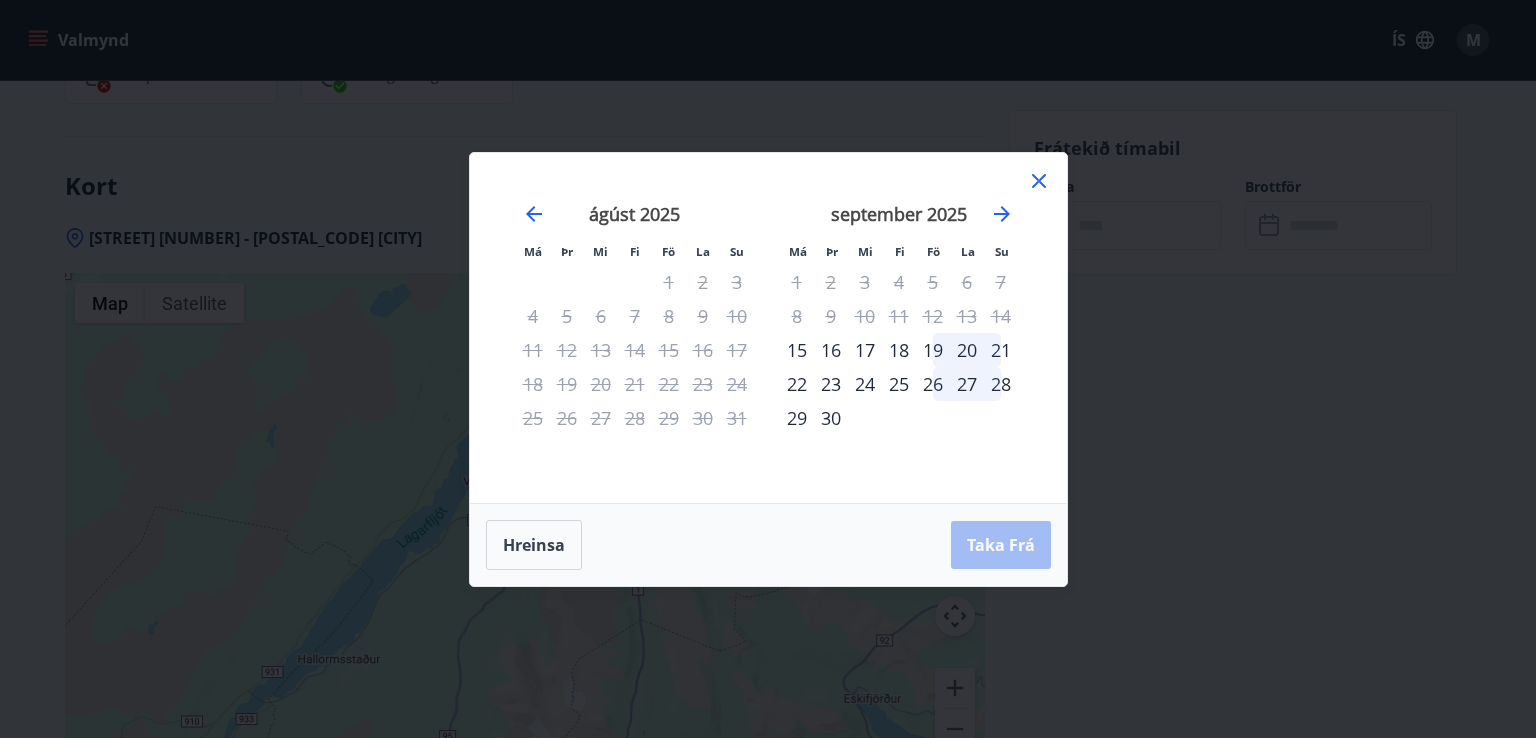 click 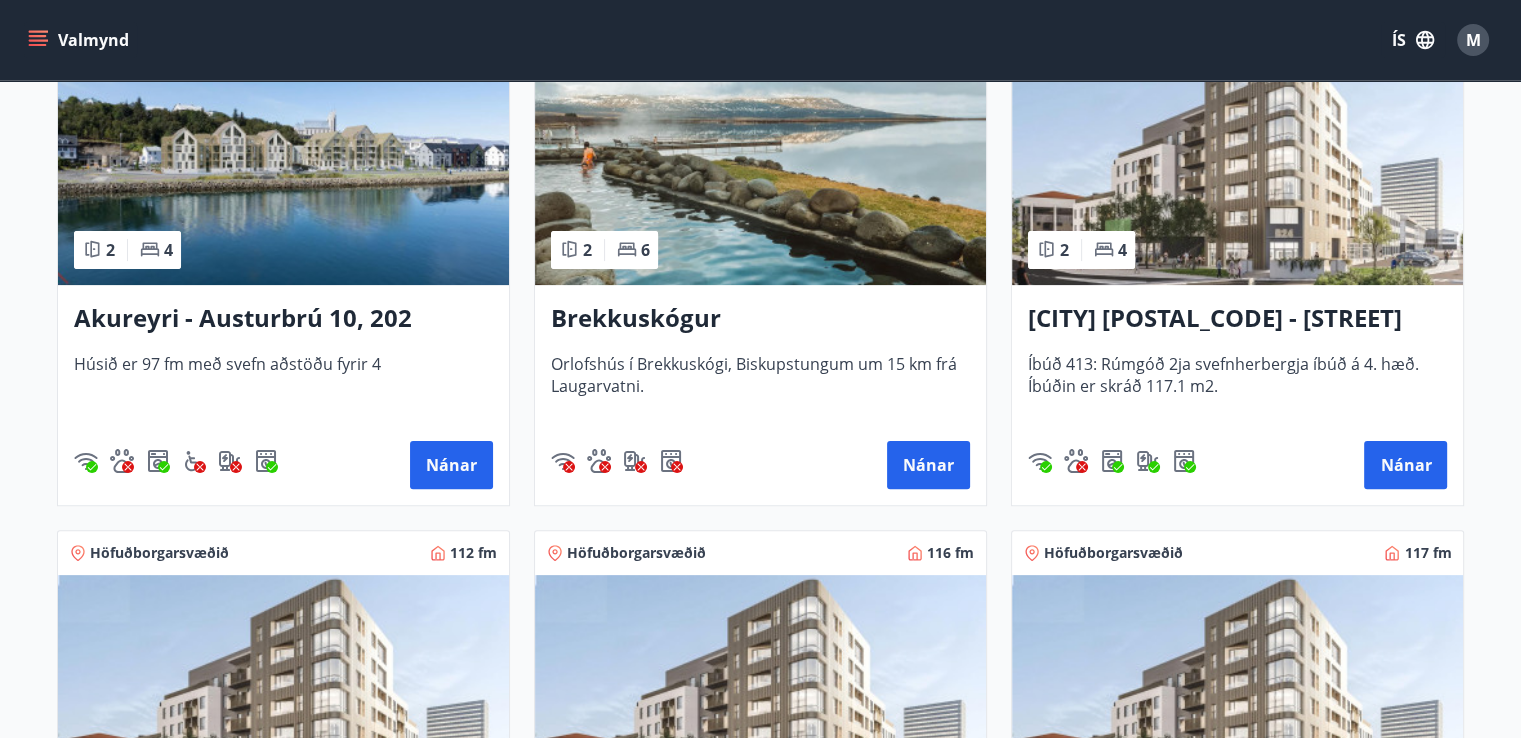 scroll, scrollTop: 500, scrollLeft: 0, axis: vertical 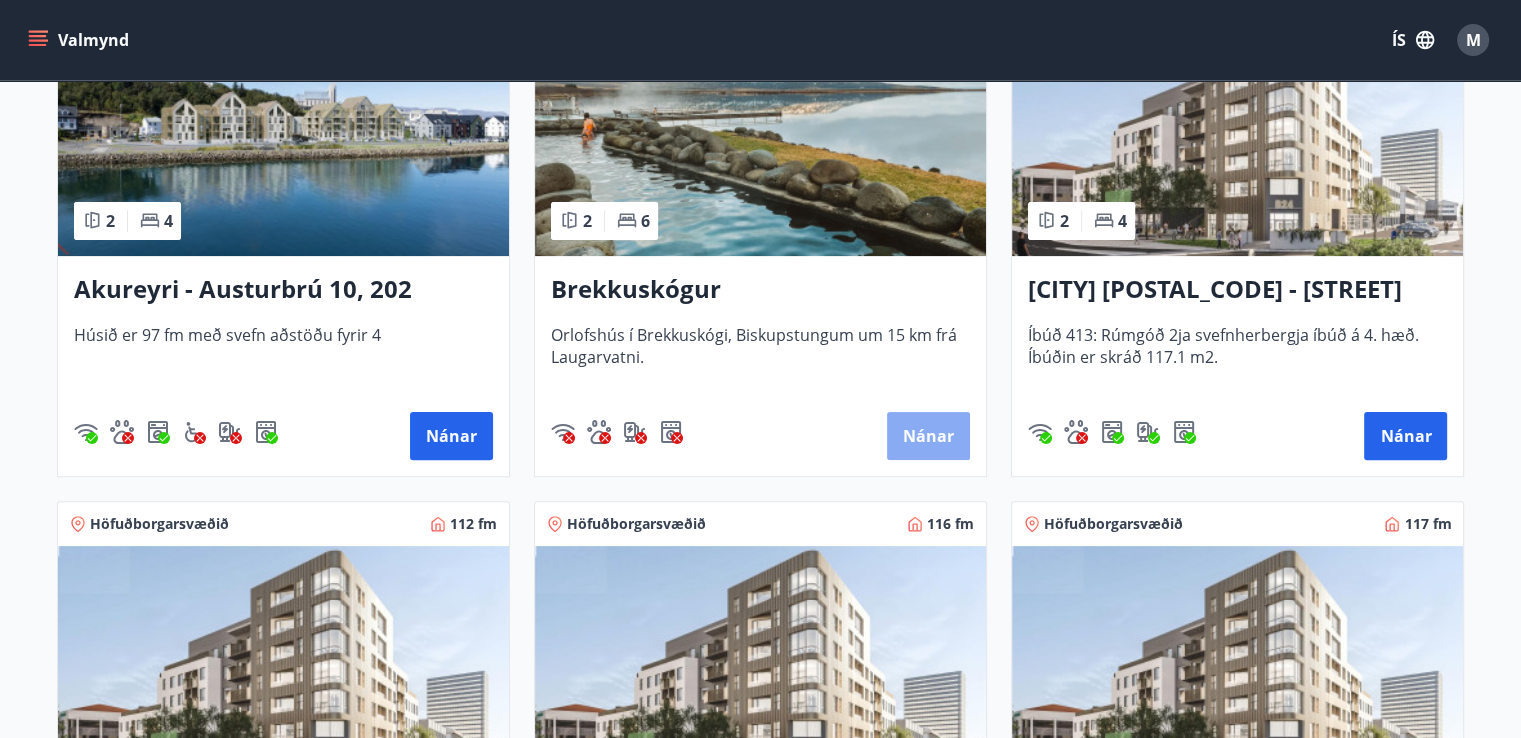 click on "Nánar" at bounding box center (928, 436) 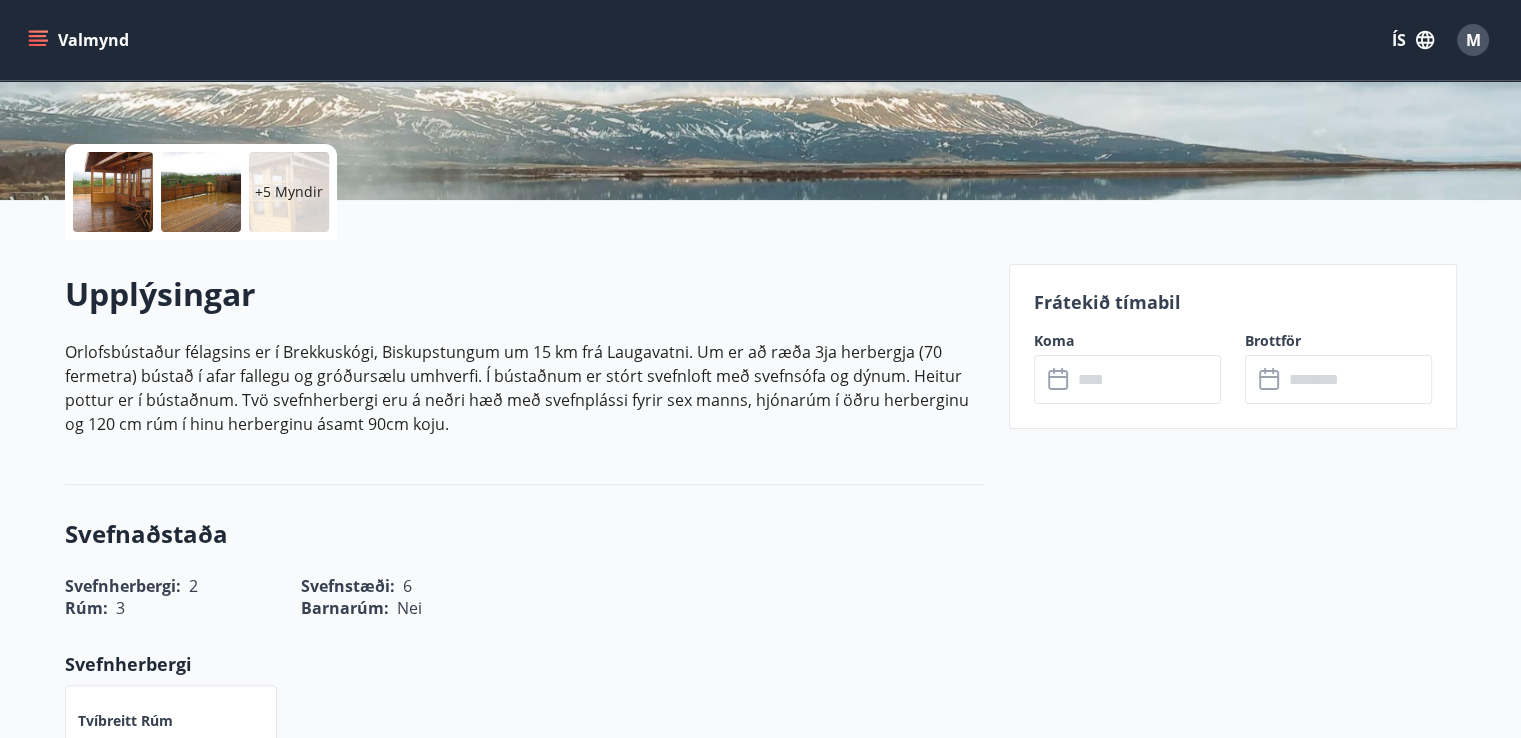 scroll, scrollTop: 400, scrollLeft: 0, axis: vertical 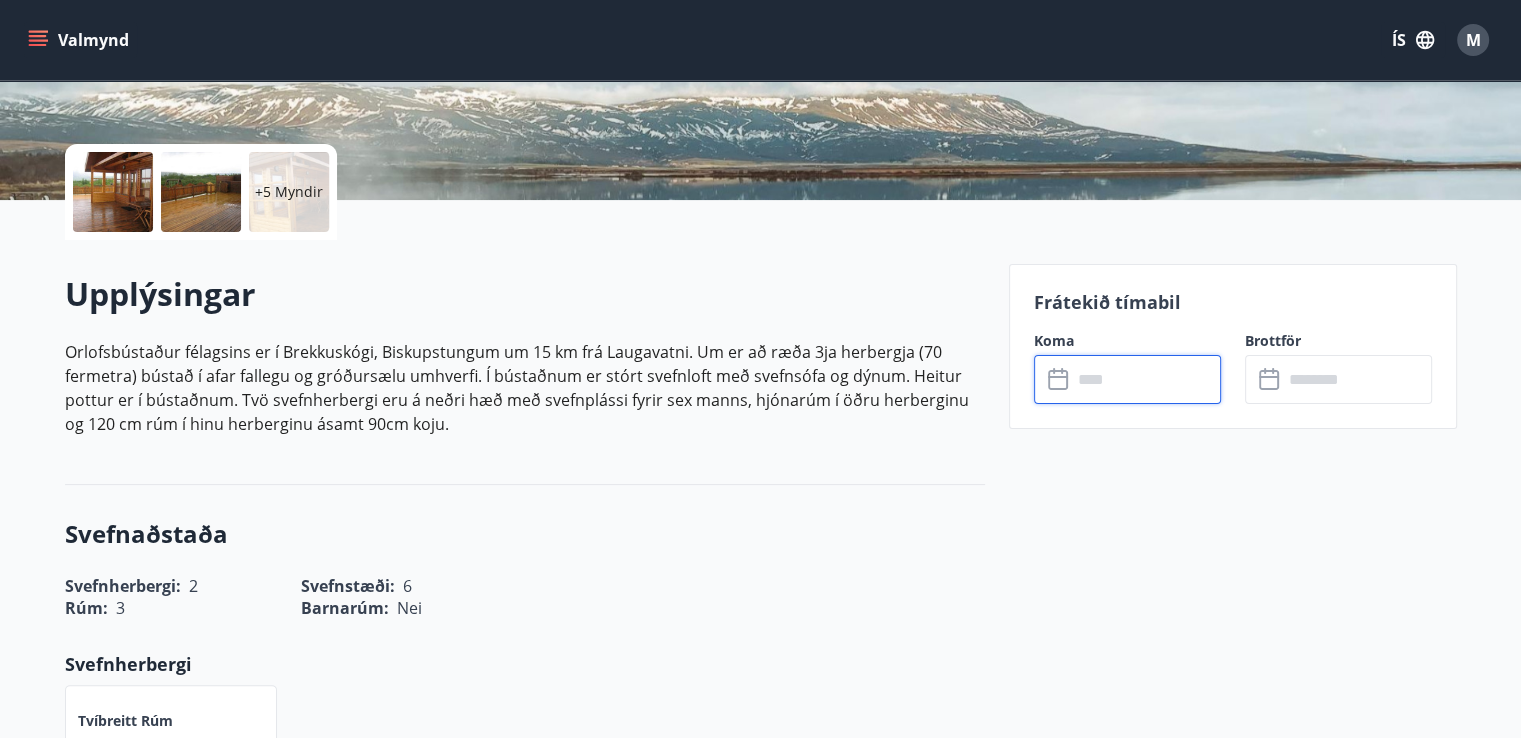 click at bounding box center [1146, 379] 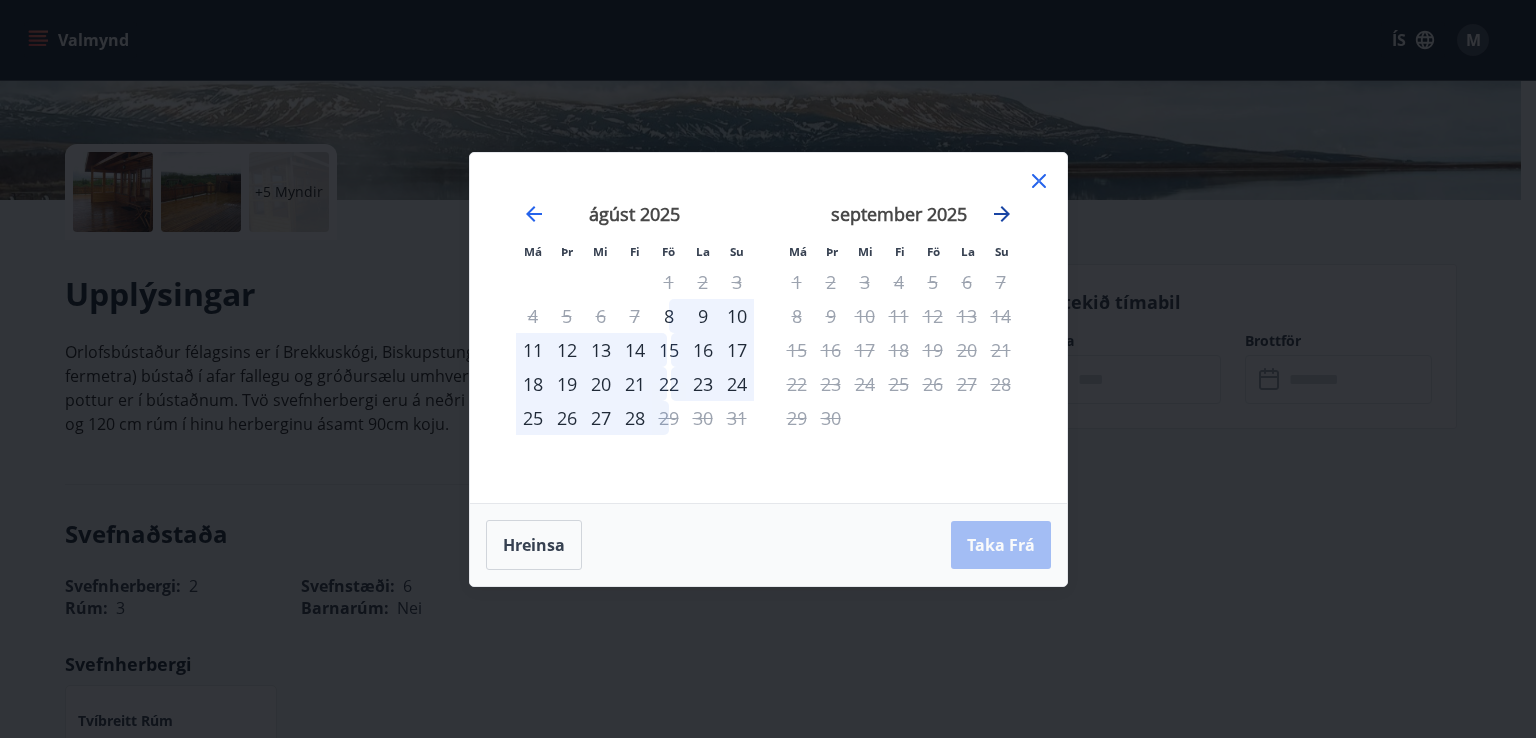 click 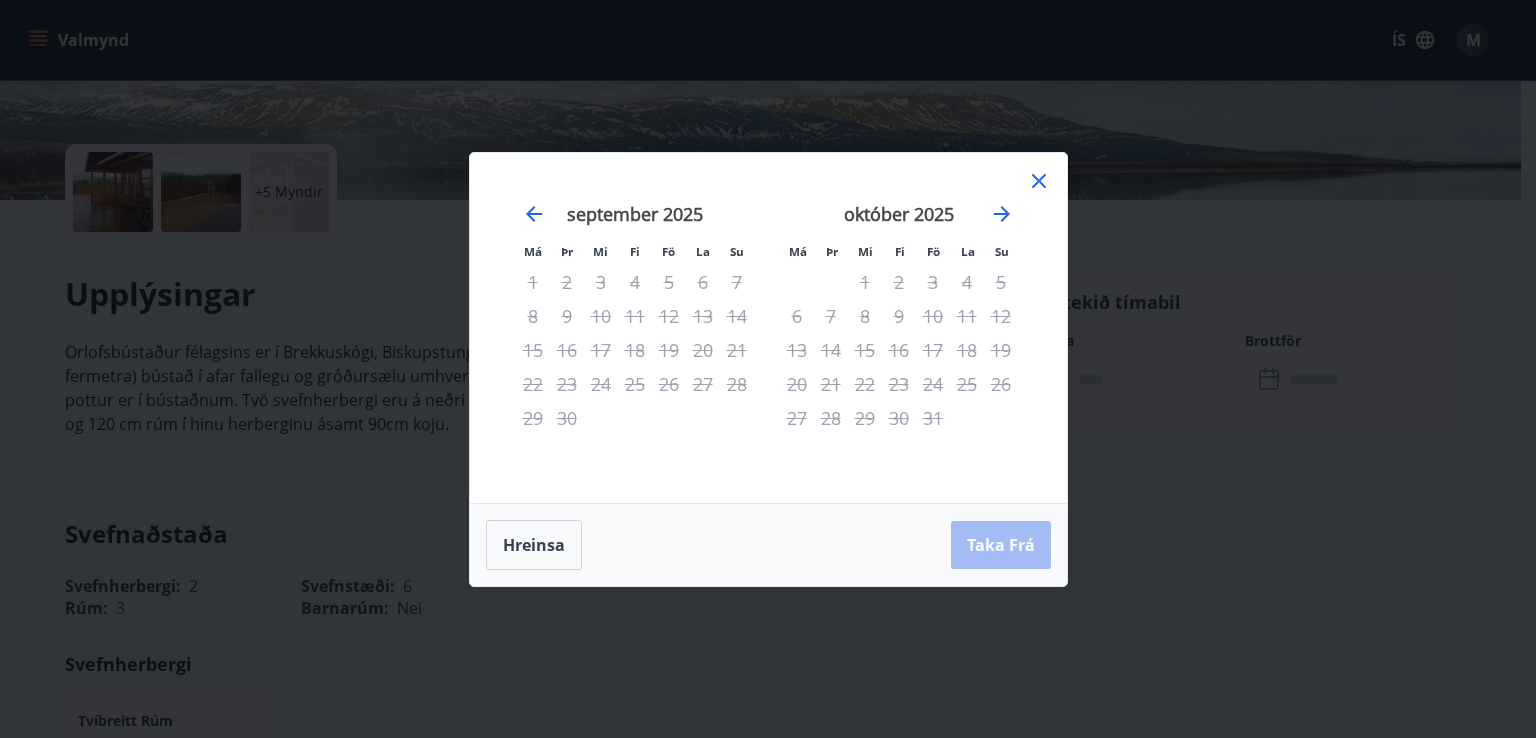 click 